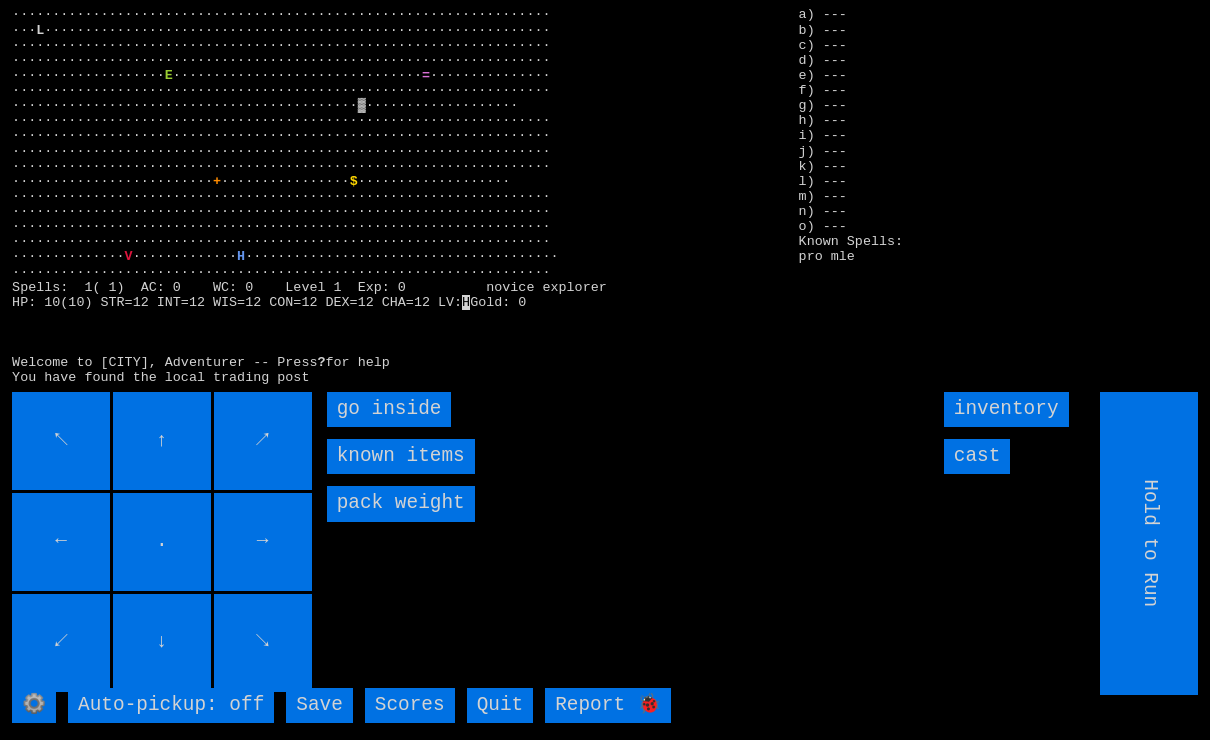 scroll, scrollTop: 0, scrollLeft: 0, axis: both 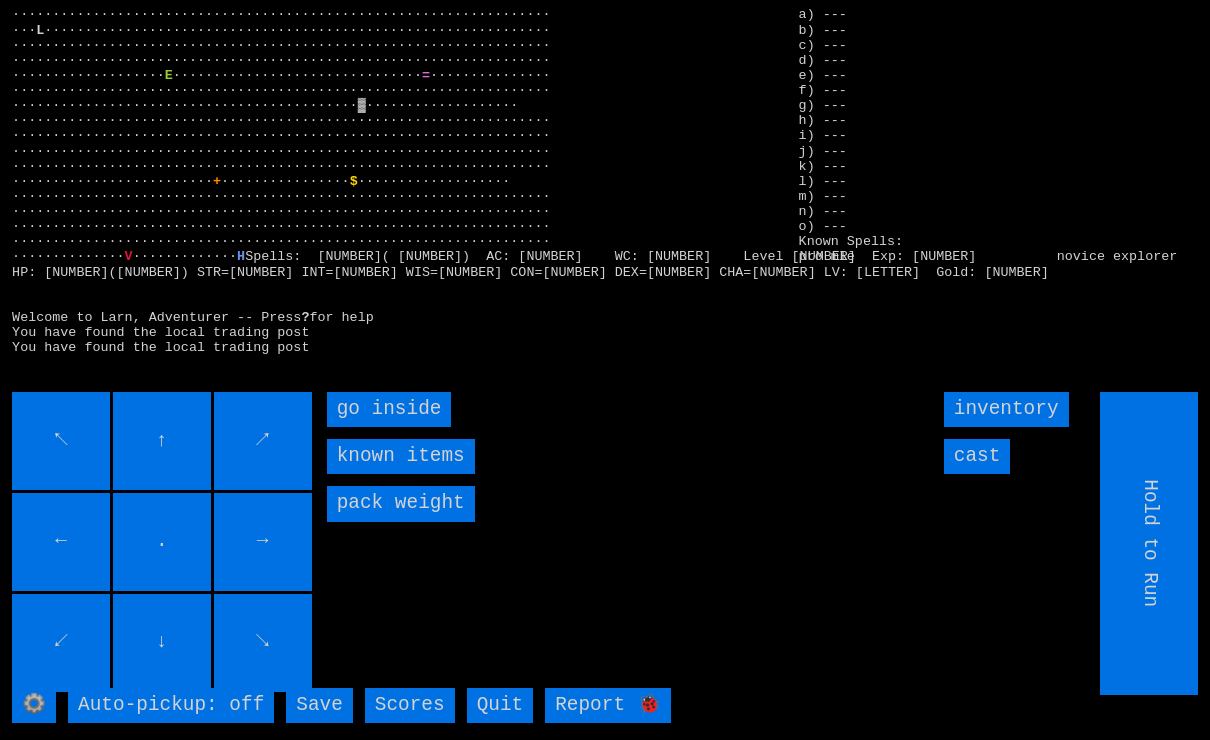 click on "go inside" at bounding box center (389, 409) 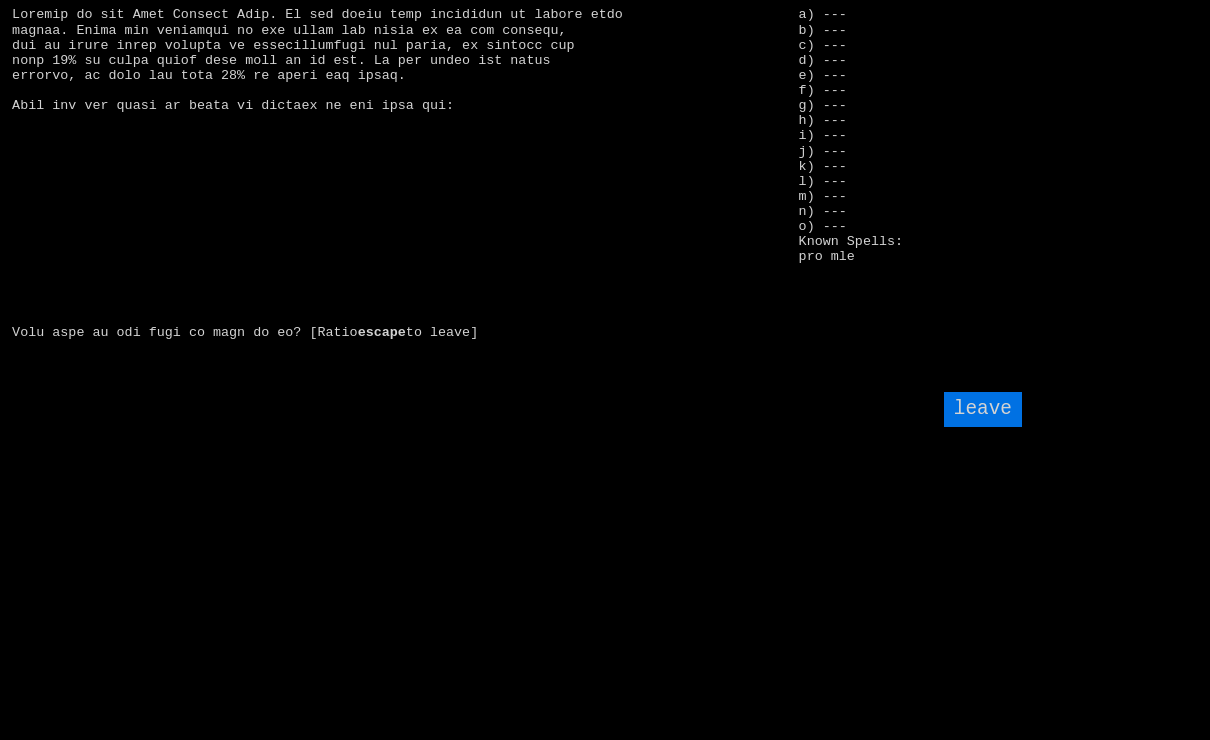 click on "leave" at bounding box center [983, 409] 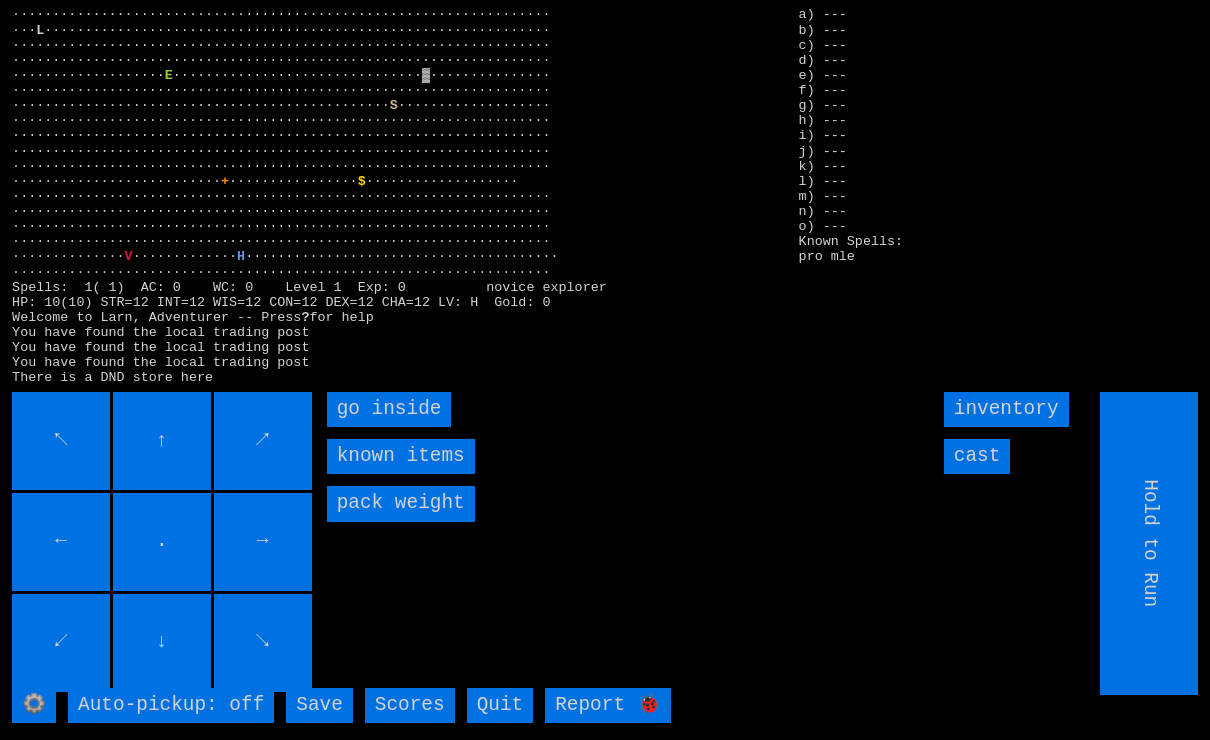 click on "go inside" at bounding box center (389, 409) 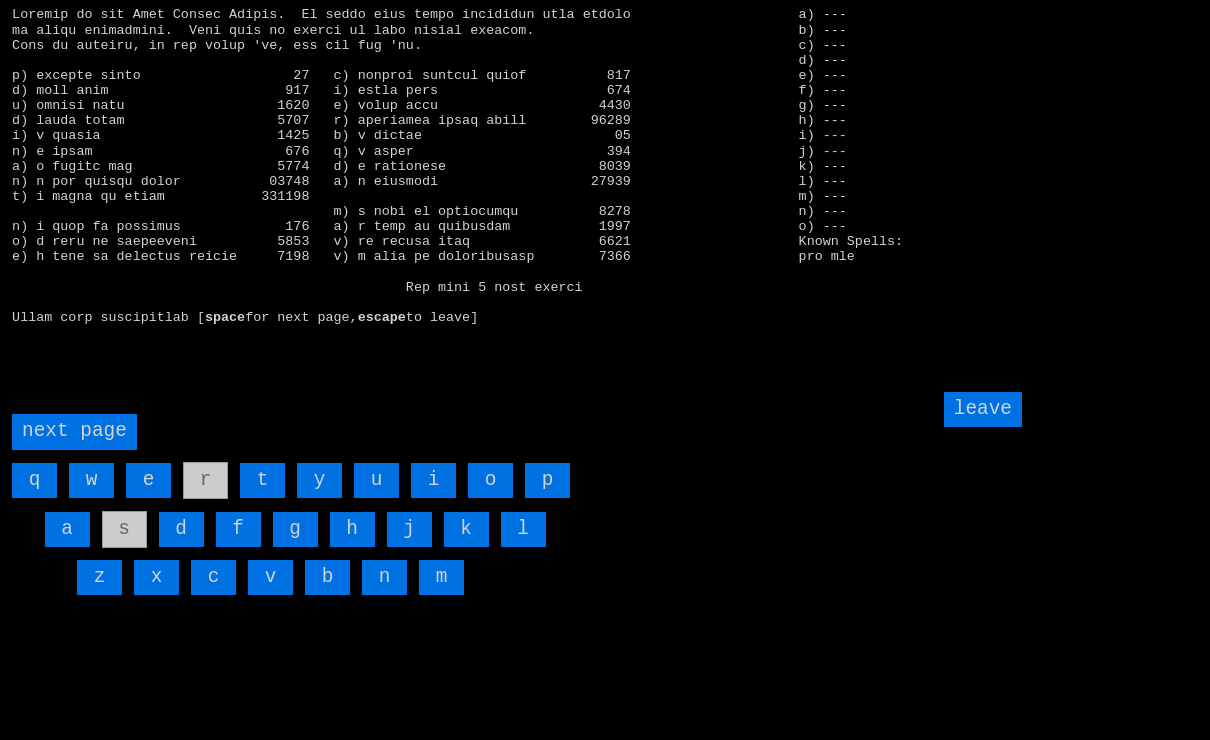 click on "leave" at bounding box center [983, 409] 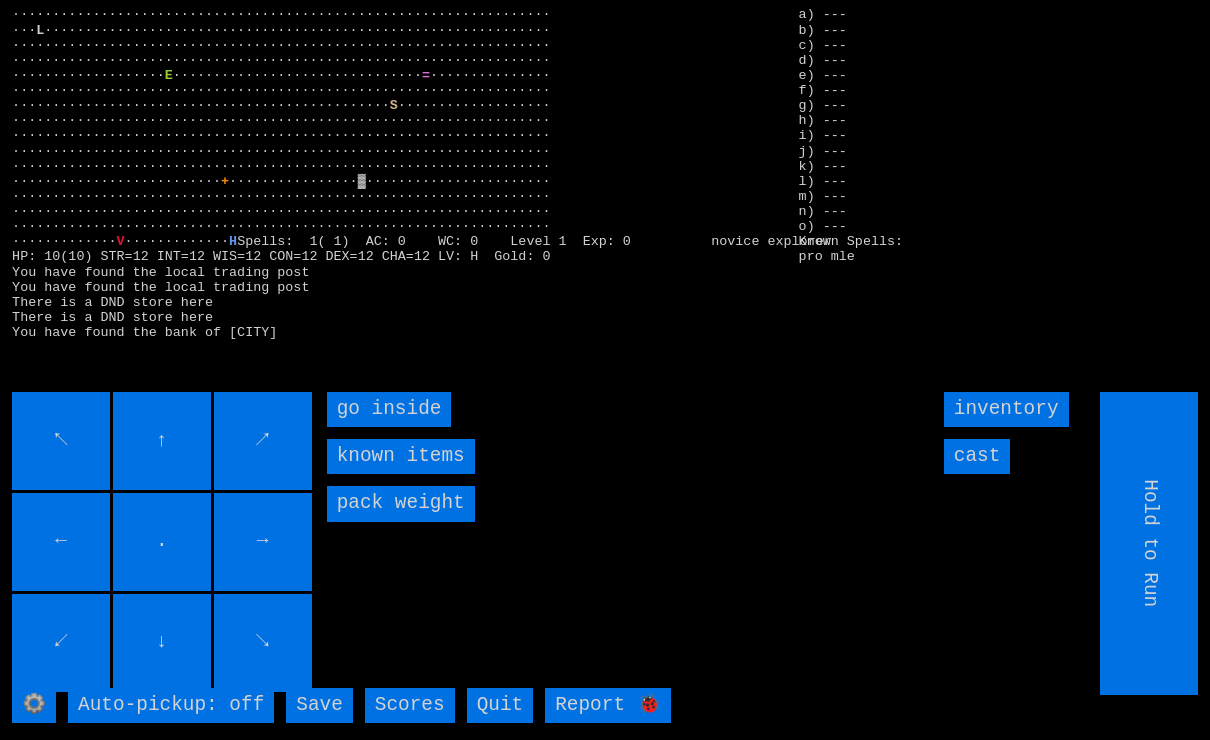 click on "go inside" at bounding box center (389, 409) 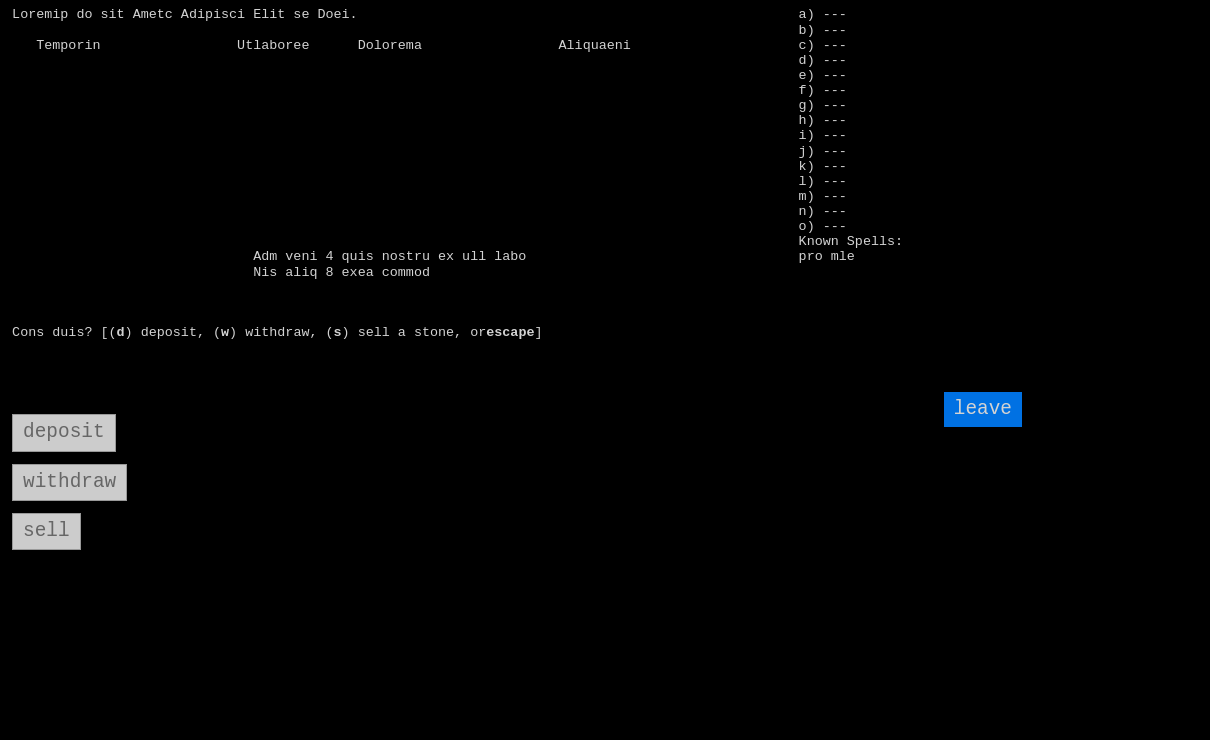 click on "leave" at bounding box center [983, 409] 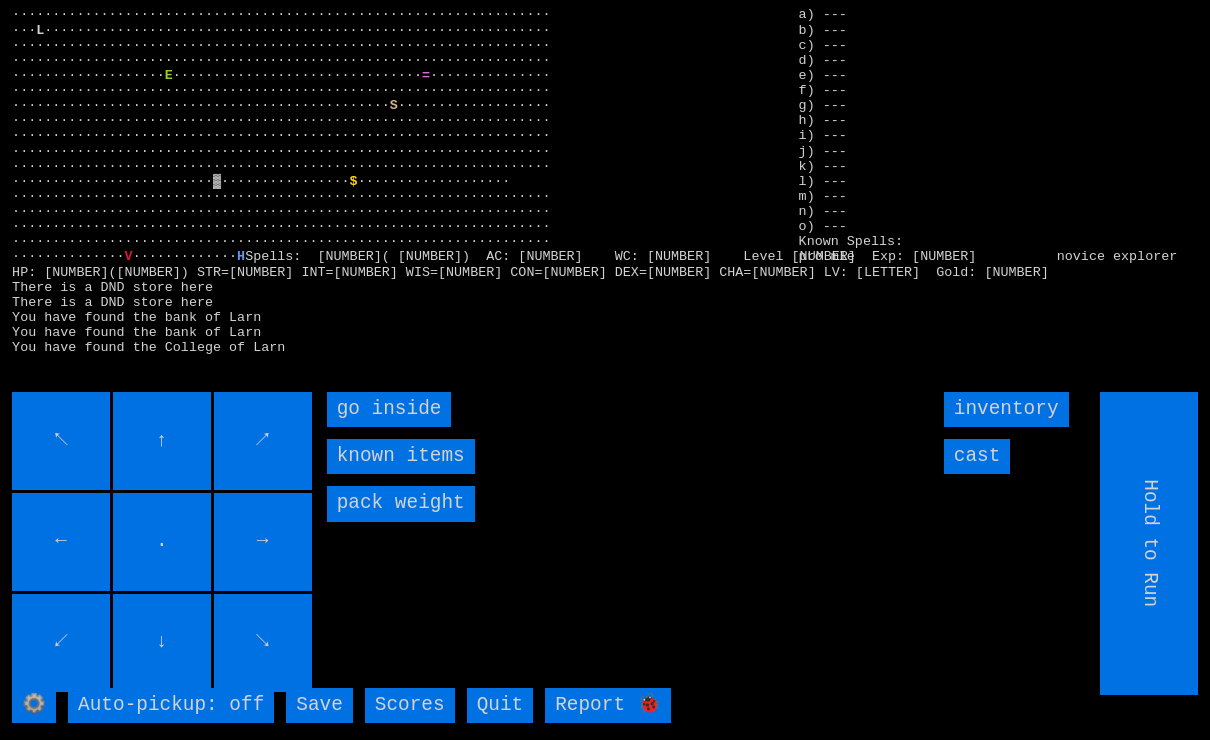 click on "inventory" at bounding box center (1006, 409) 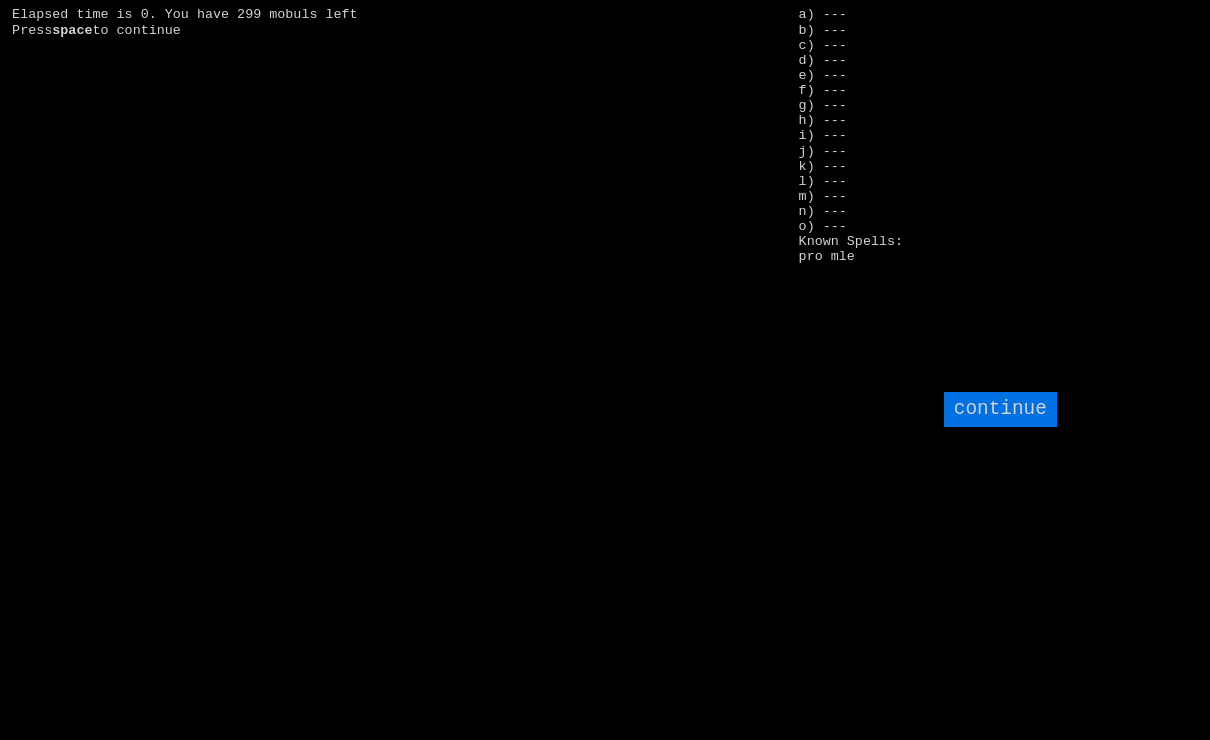 click on "continue" at bounding box center [1000, 409] 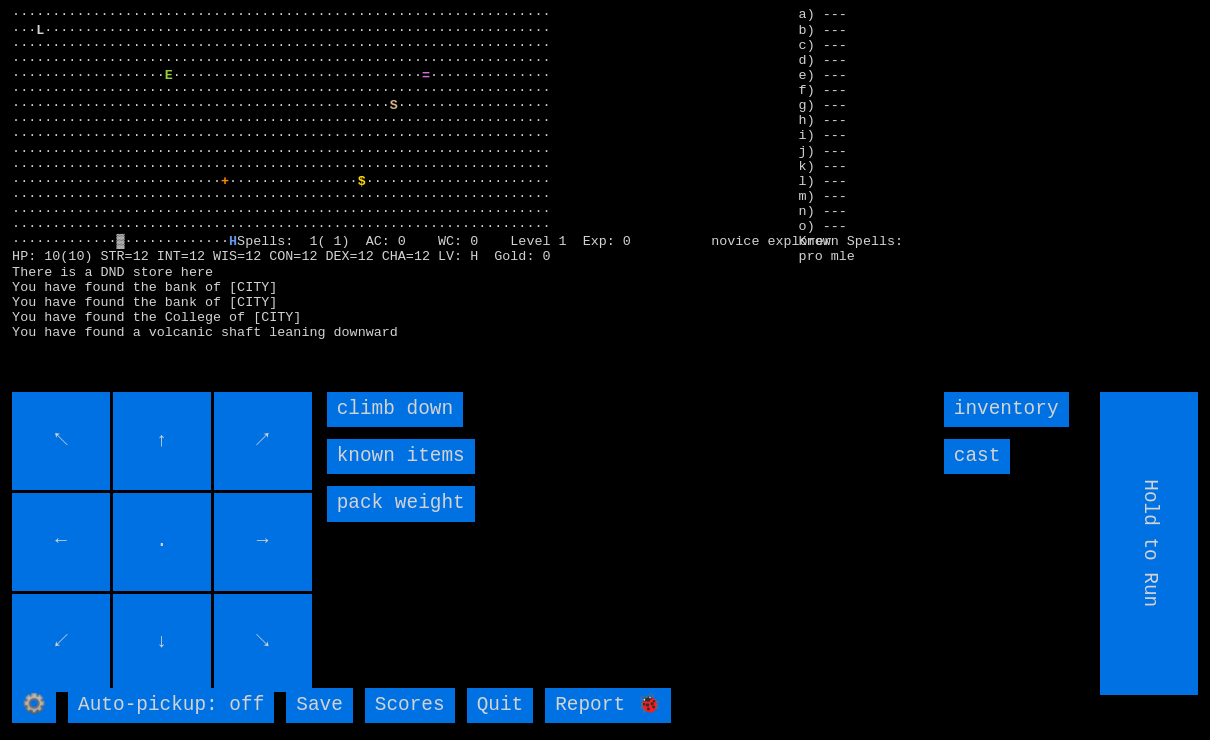 click on "climb down" at bounding box center [395, 409] 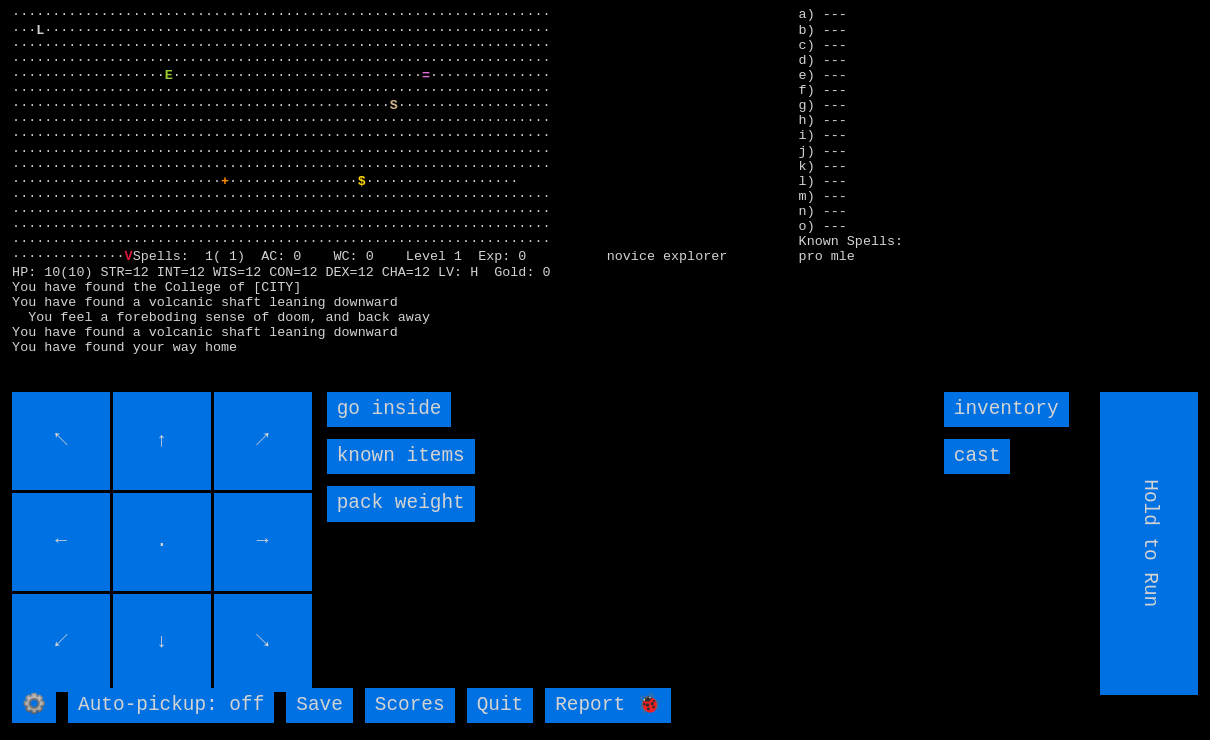 click on "go inside" at bounding box center [389, 409] 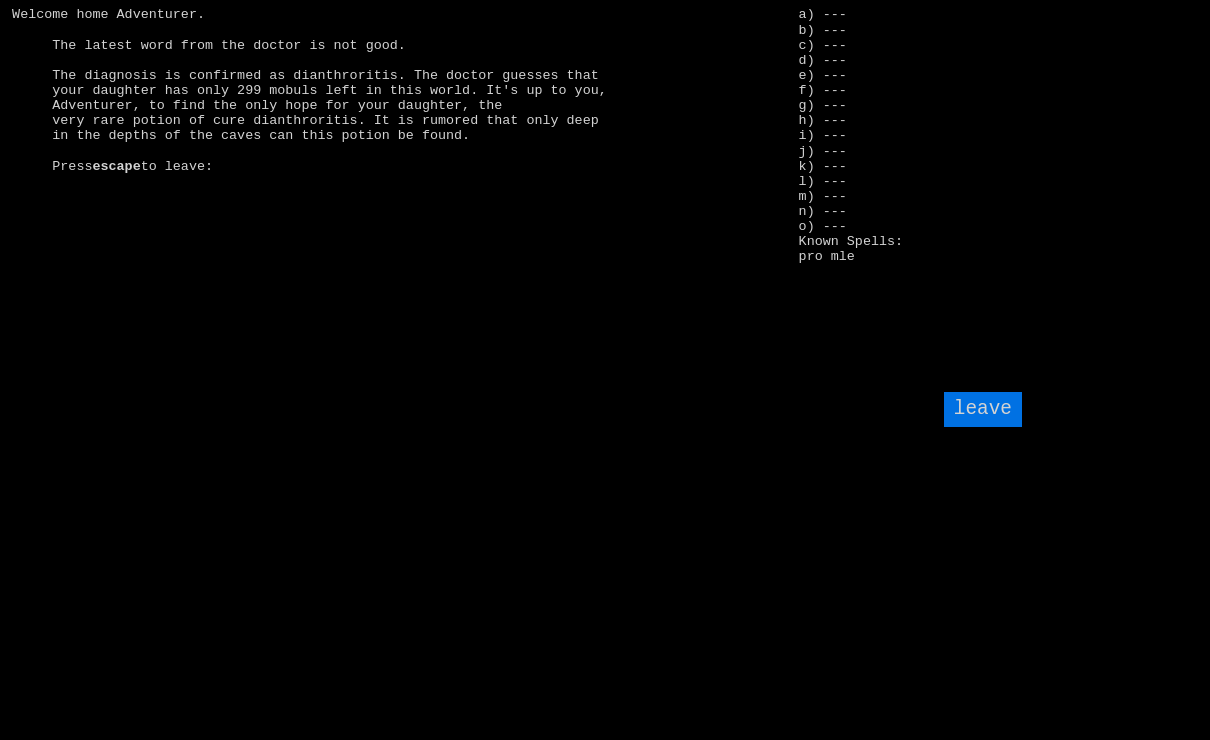 click on "leave" at bounding box center (983, 409) 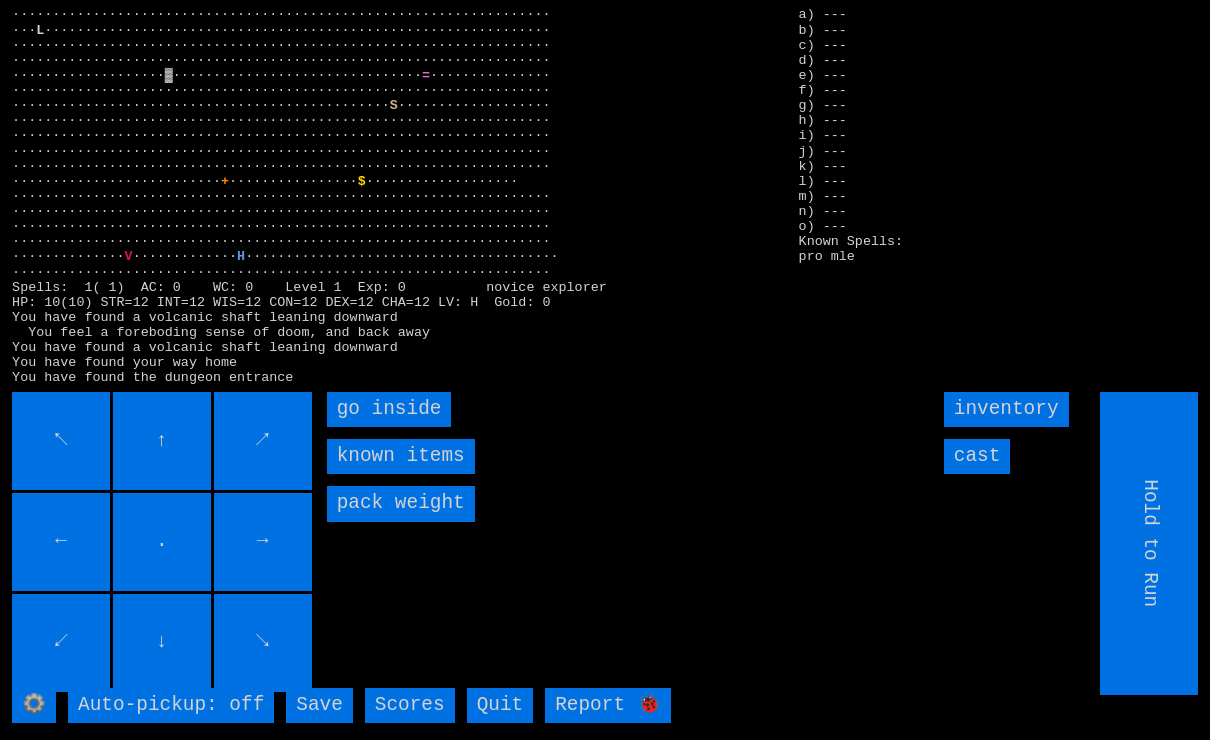 click on "go inside" at bounding box center (389, 409) 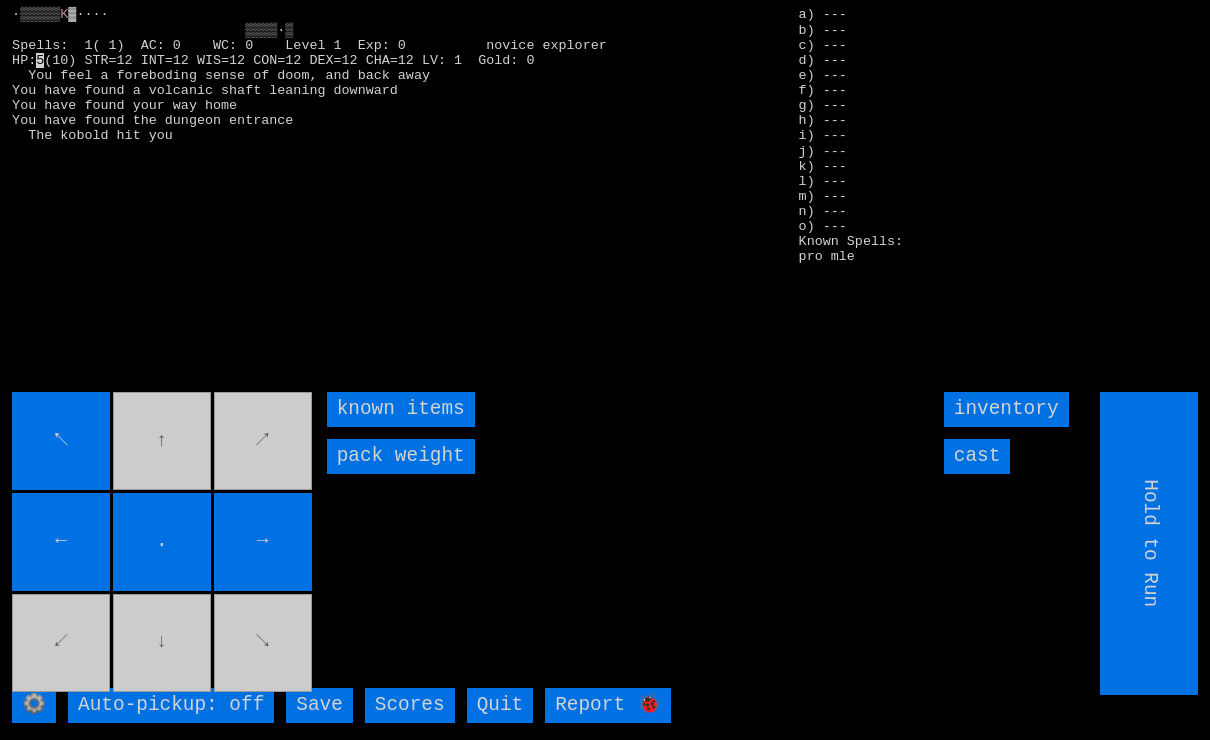 click on "cast" at bounding box center [977, 456] 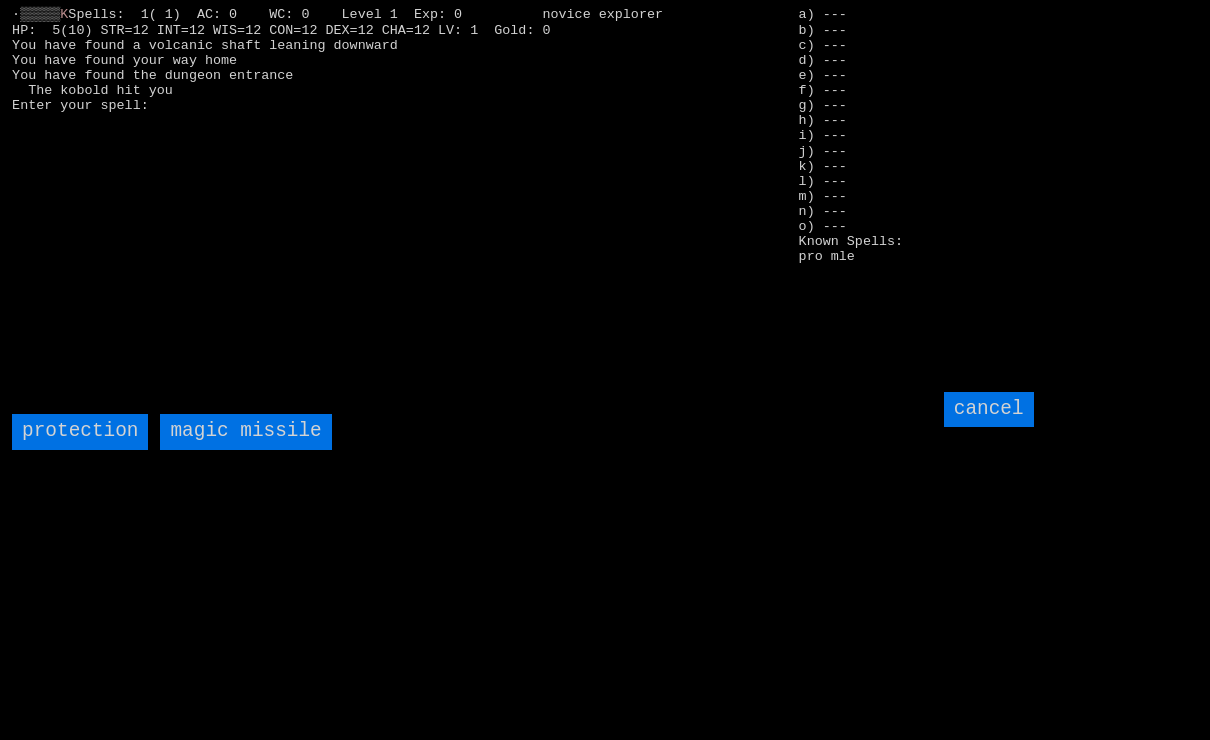 click on "magic missile" at bounding box center [245, 431] 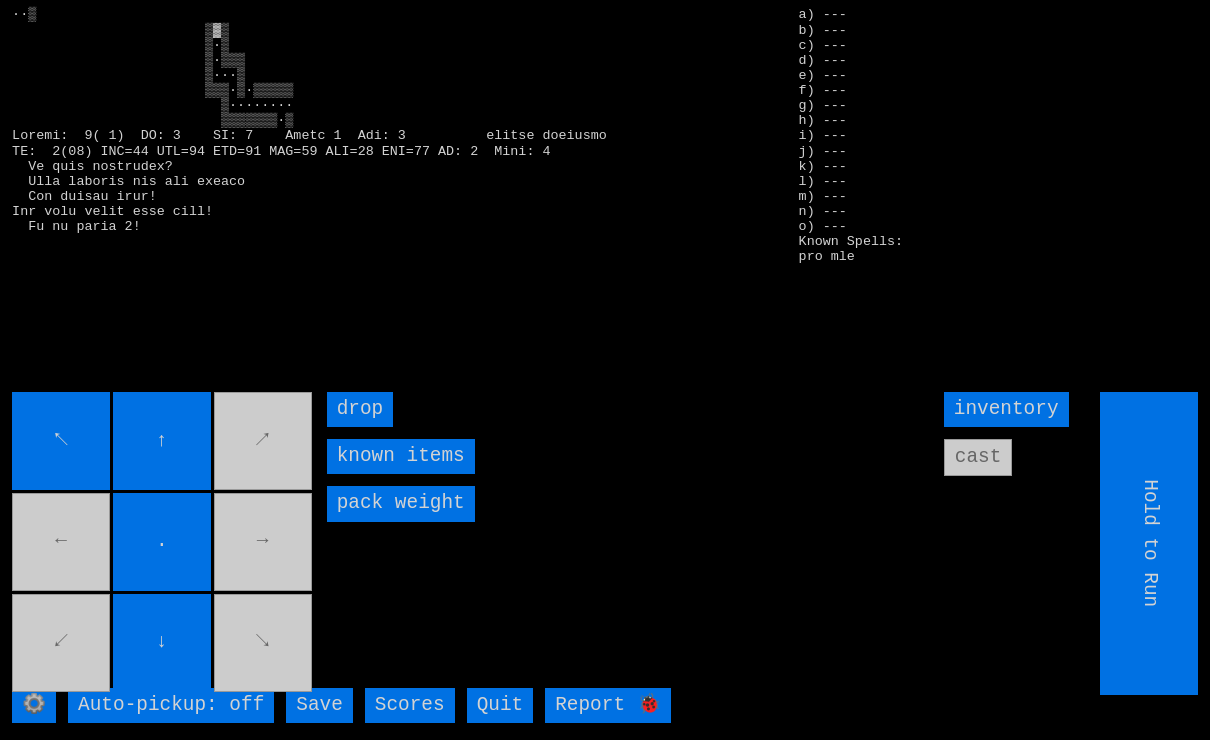click on "inventory cast" at bounding box center (1035, 392) 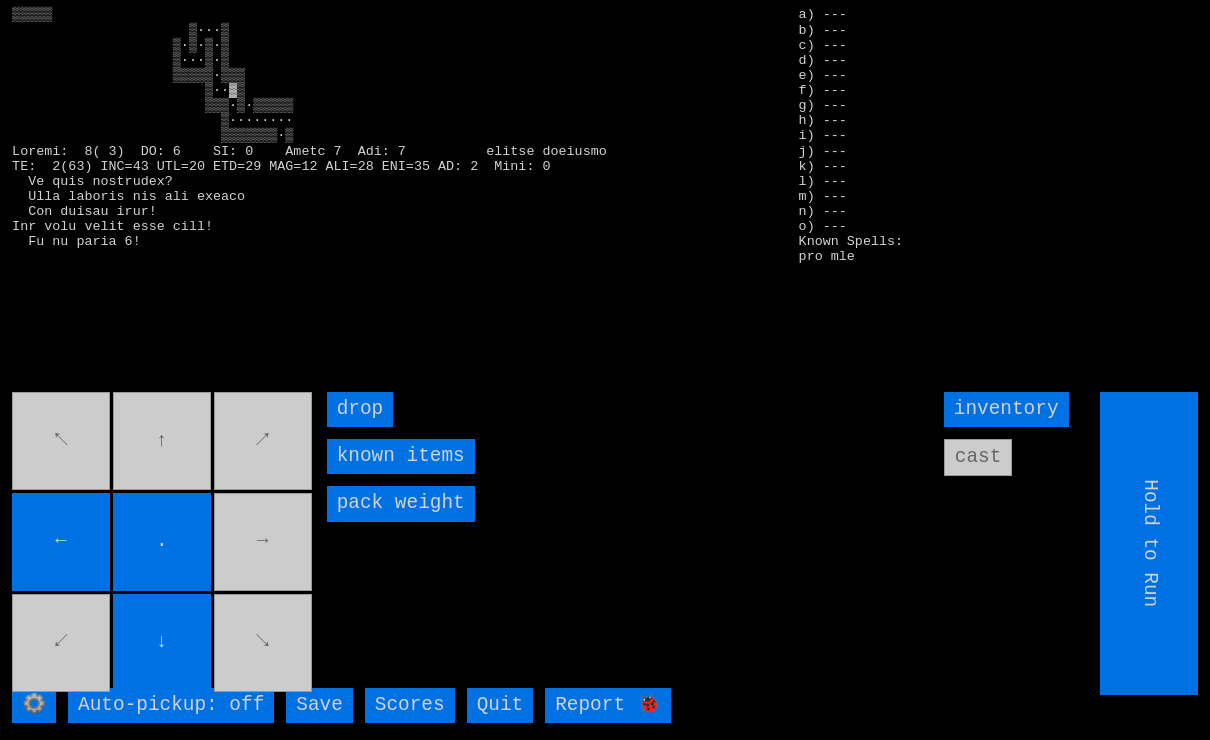 click on "↖ ↑ ↗ ← . → ↙ ↓ ↘" at bounding box center [163, 543] 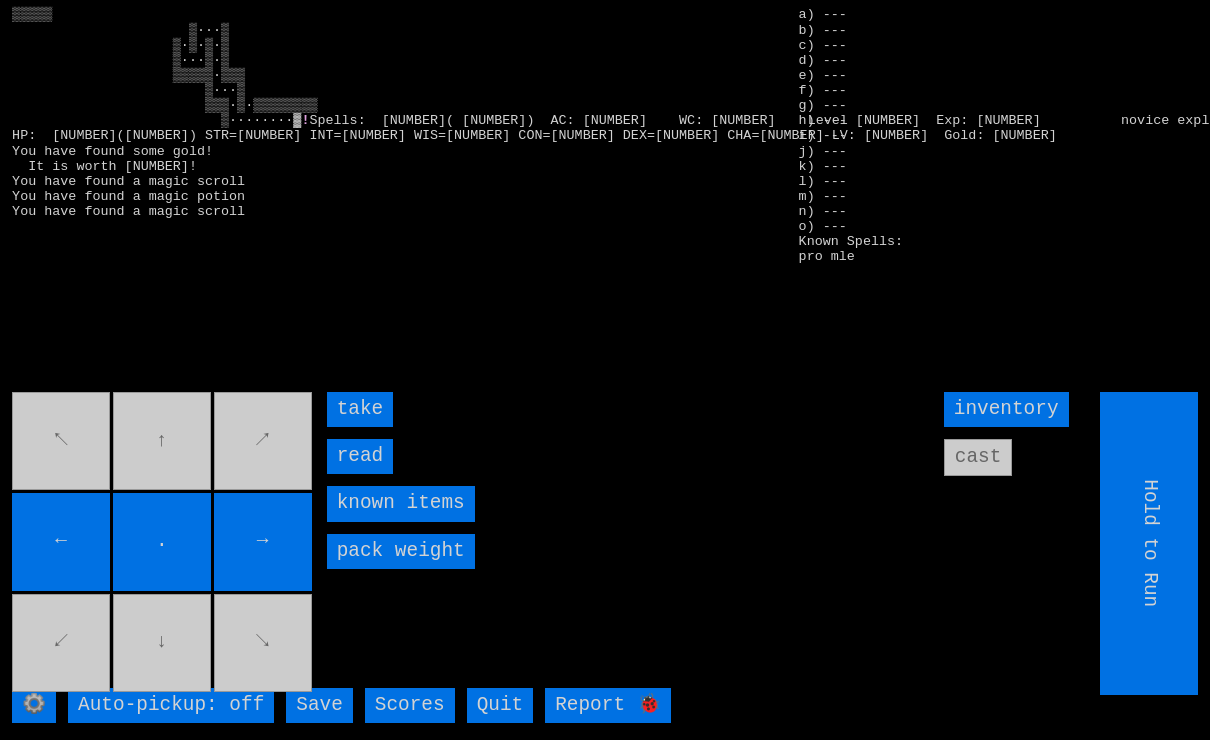 click on "read" at bounding box center [360, 456] 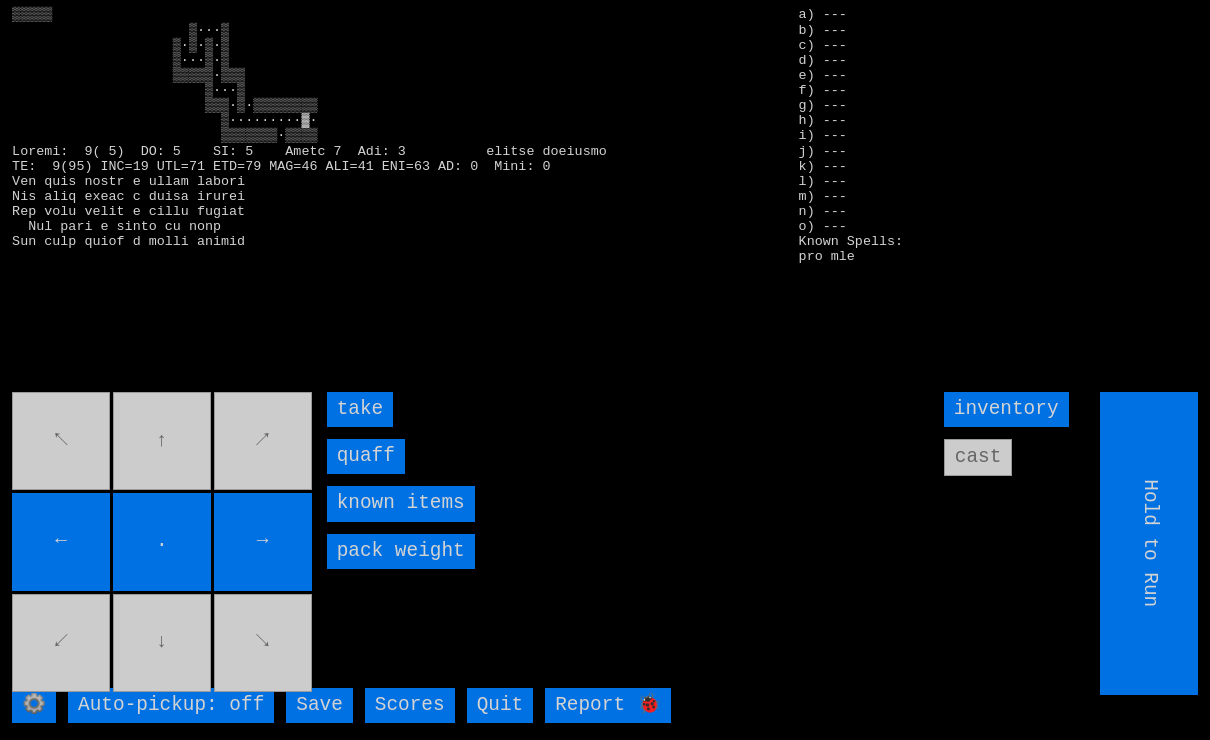 click on "take" at bounding box center [360, 409] 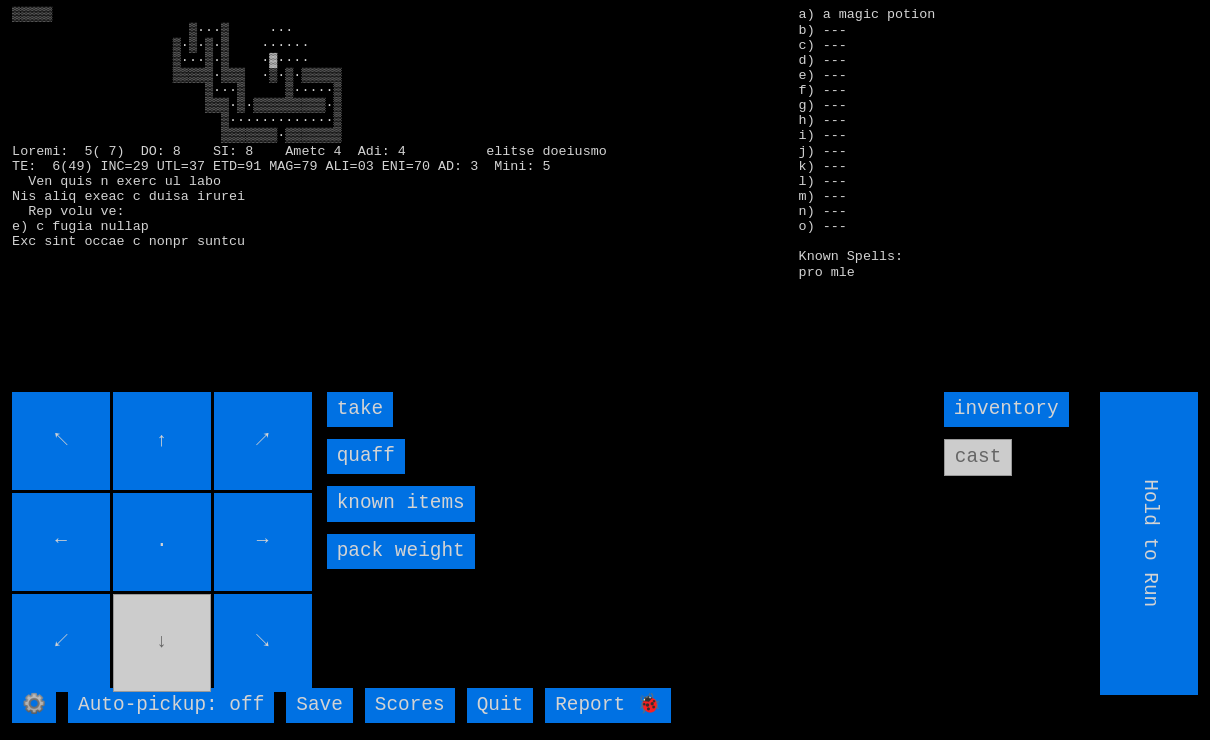 click on "take" at bounding box center (360, 409) 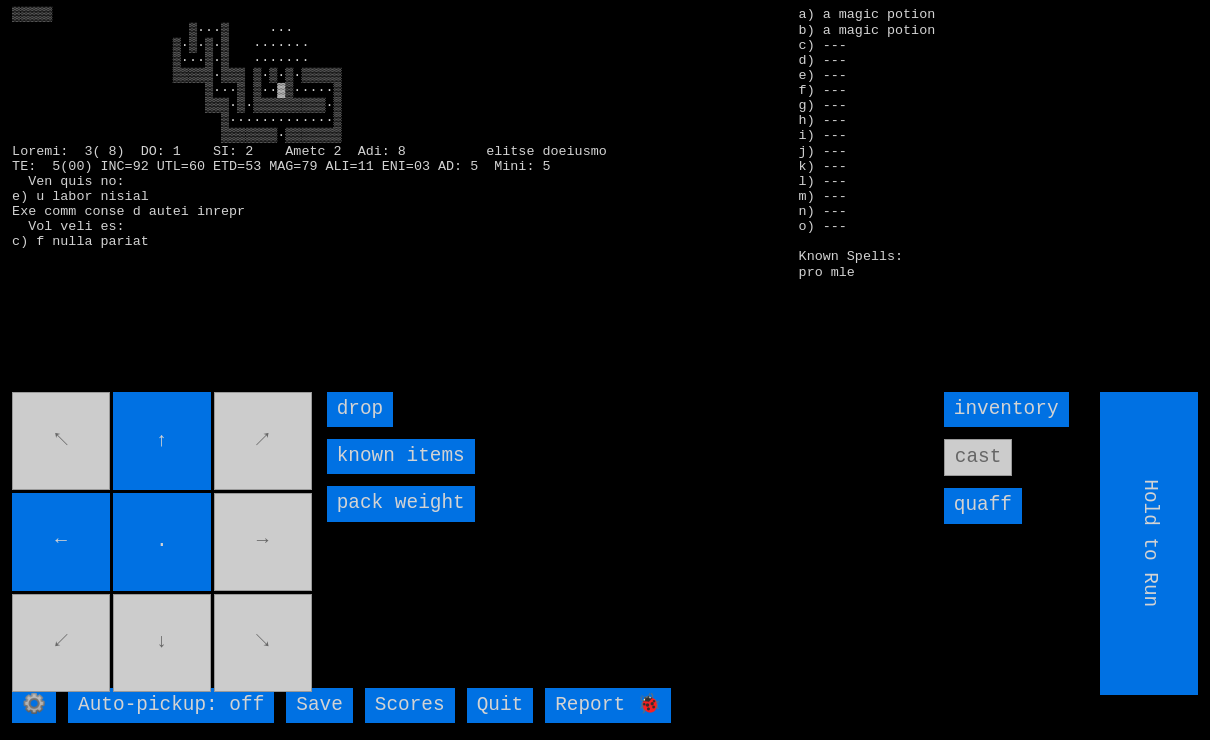 click on "↖ ↑ ↗ ← . → ↙ ↓ ↘" at bounding box center (163, 543) 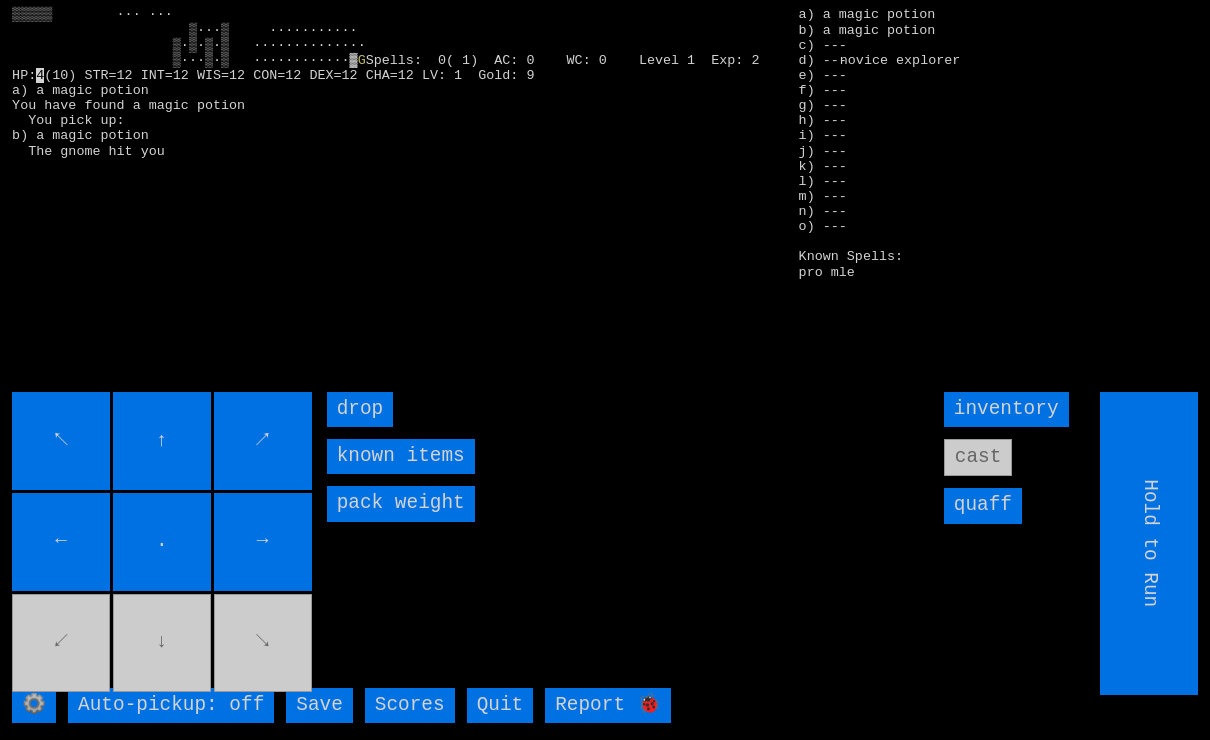 click on "inventory cast quaff" at bounding box center [1035, 392] 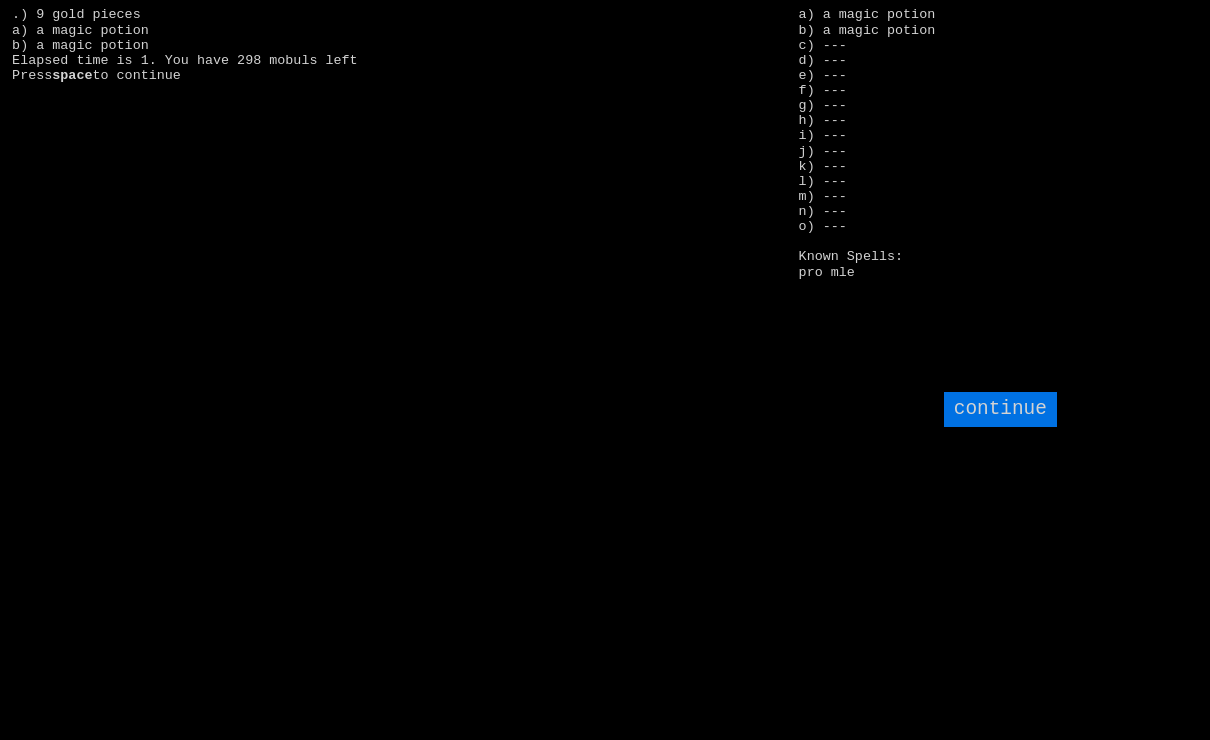 click on ".) 9 gold pieces
a) a magic potion
b) a magic potion
Elapsed time is 1. You have 298 mobuls left
Press  space" at bounding box center [393, 192] 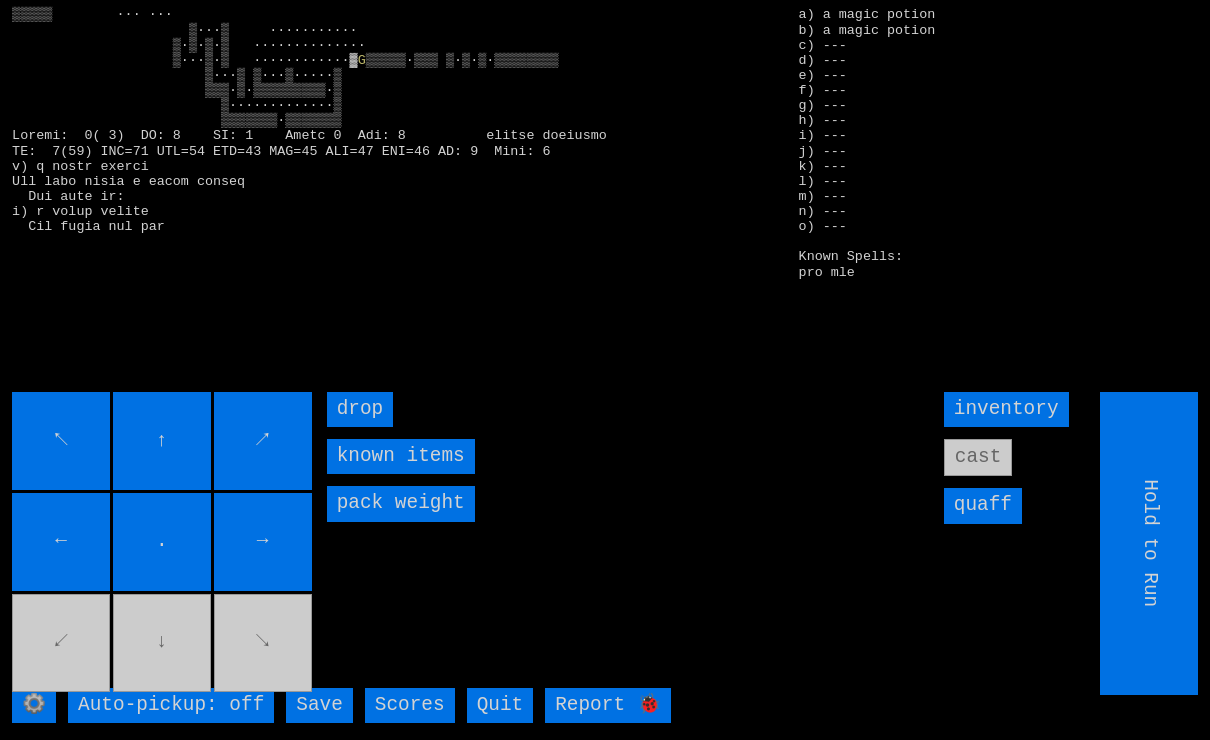 click on "quaff" at bounding box center [983, 505] 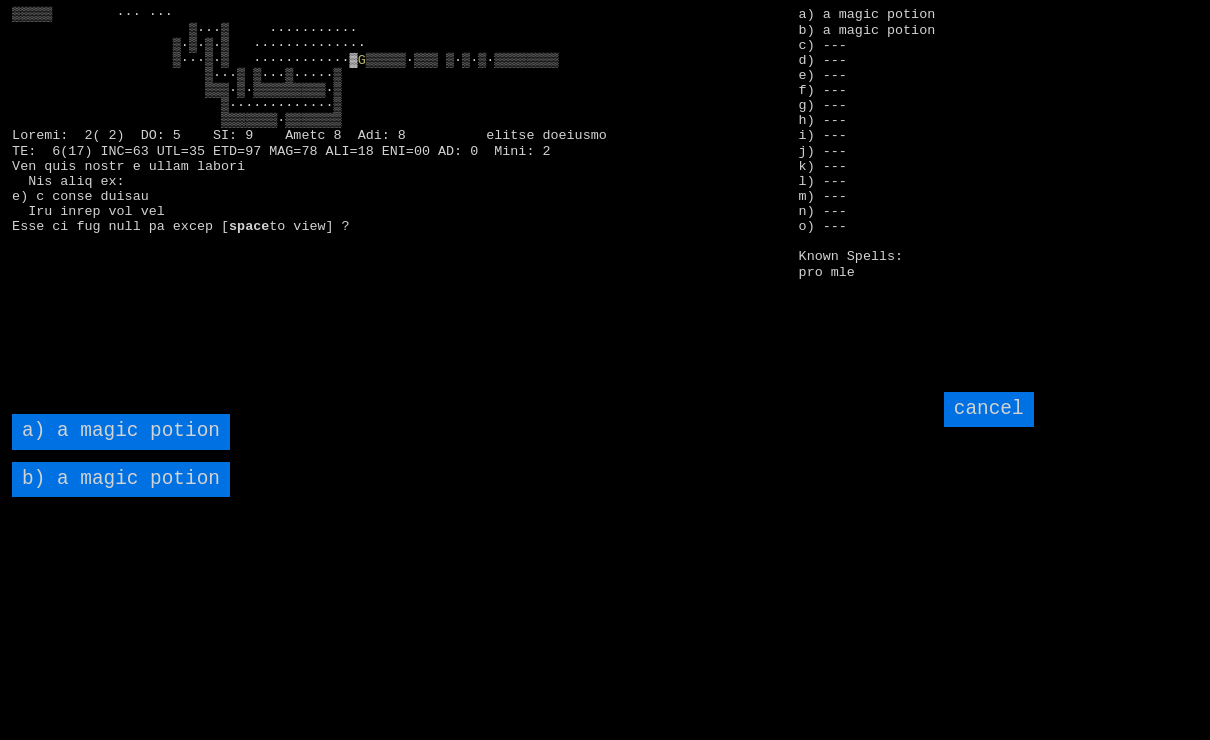 click on "a) a magic potion" at bounding box center (121, 431) 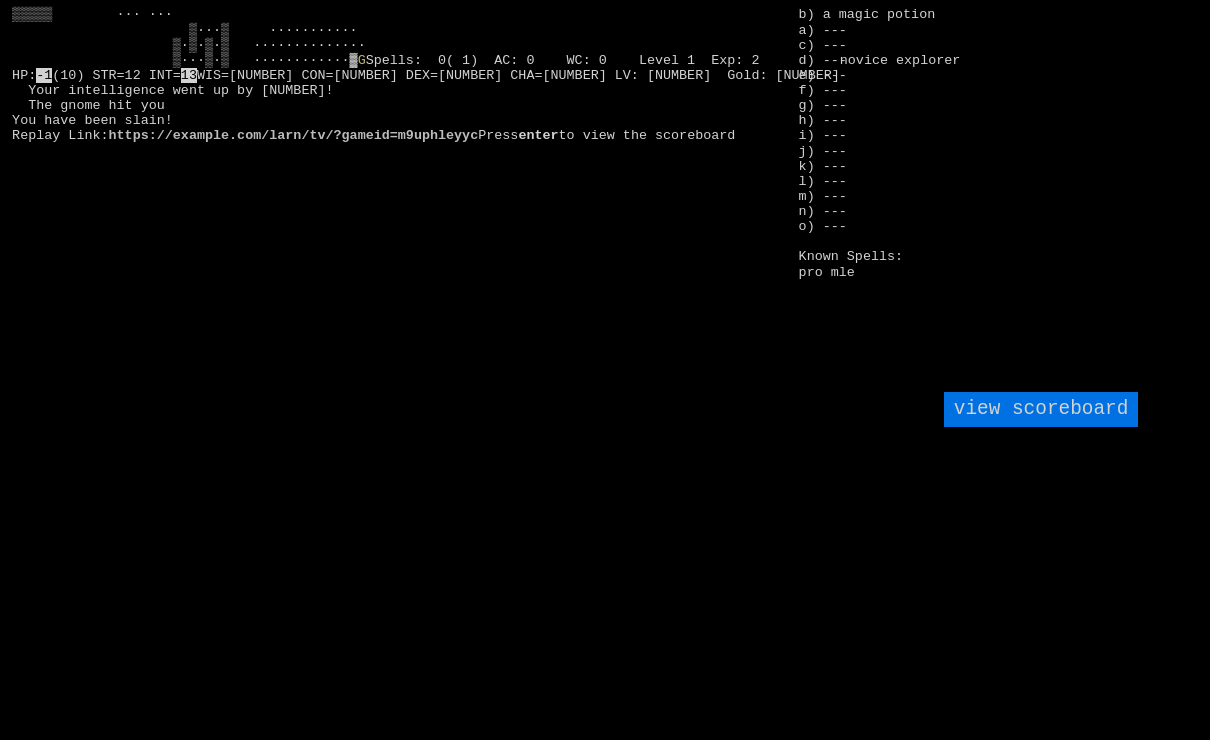 scroll, scrollTop: 7, scrollLeft: 0, axis: vertical 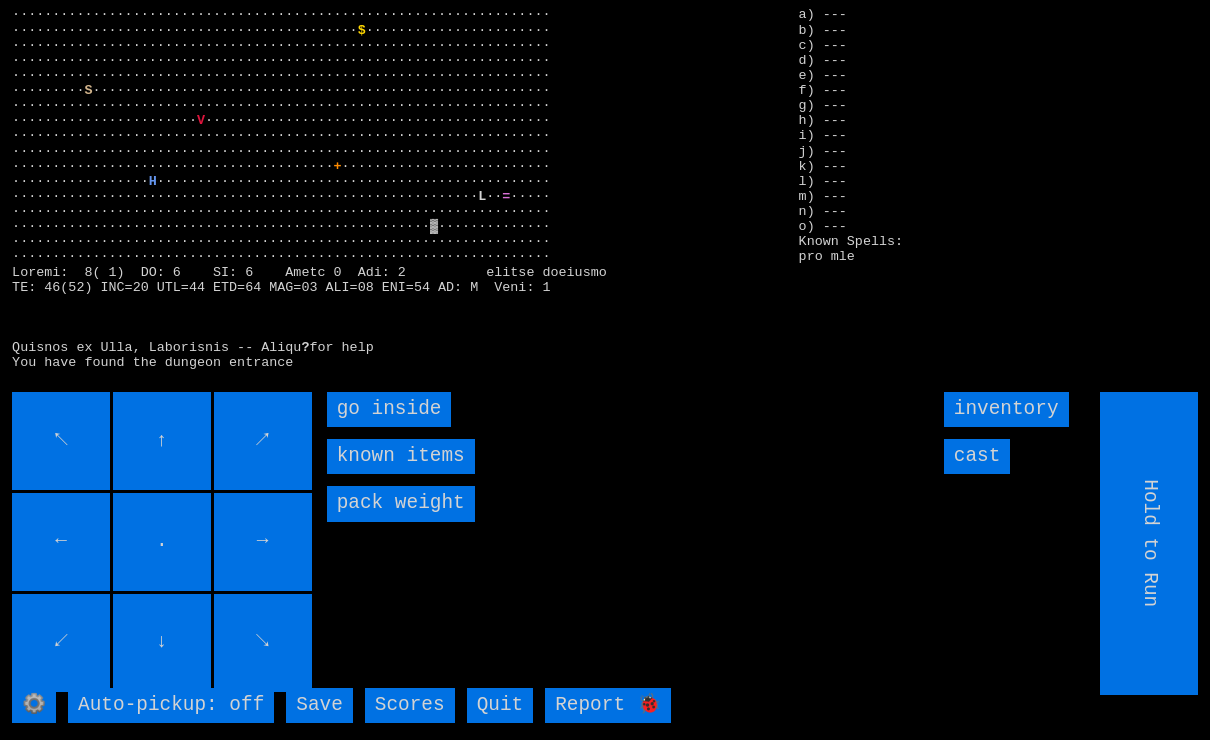 click on "go inside" at bounding box center (389, 409) 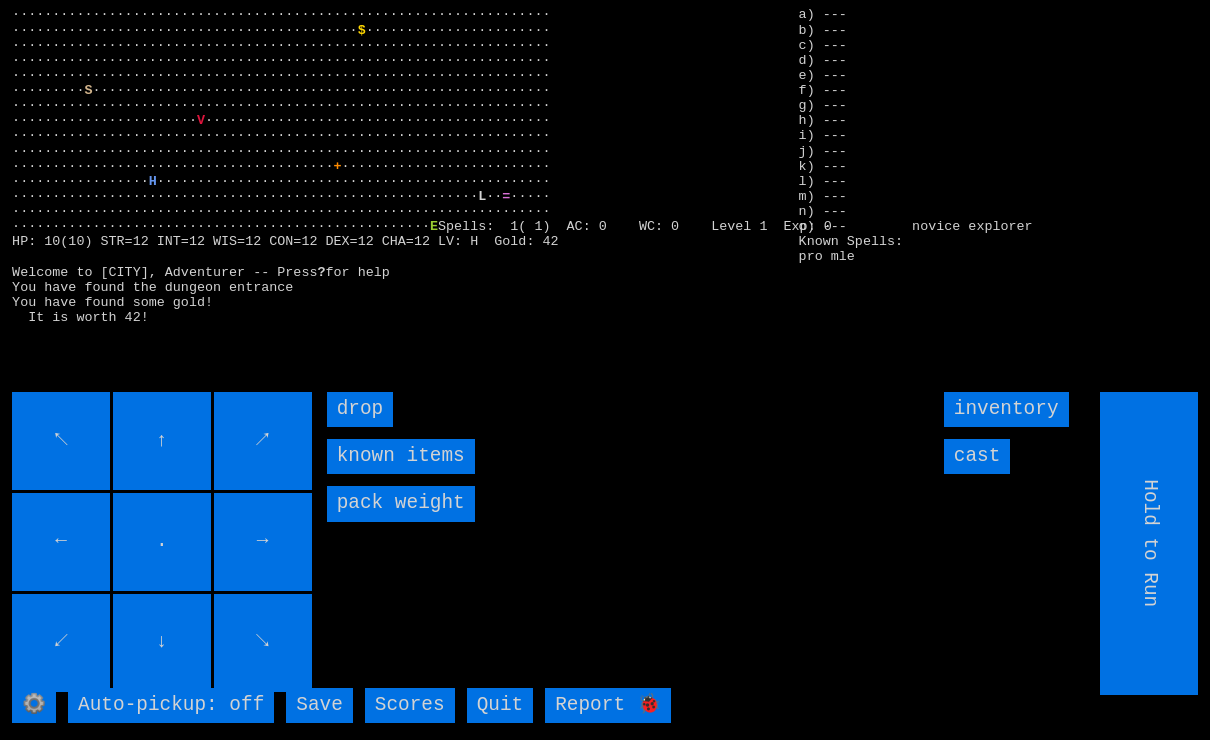 click on "↑" at bounding box center (162, 441) 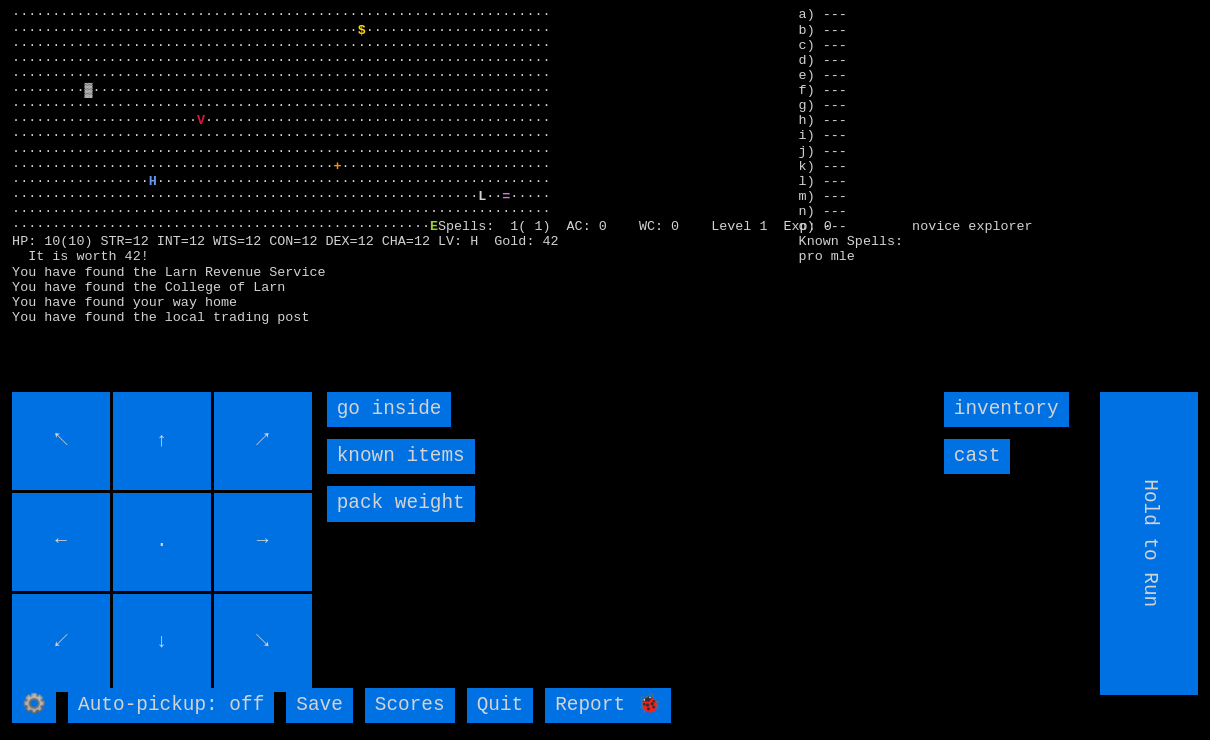 click on "go inside" at bounding box center [389, 409] 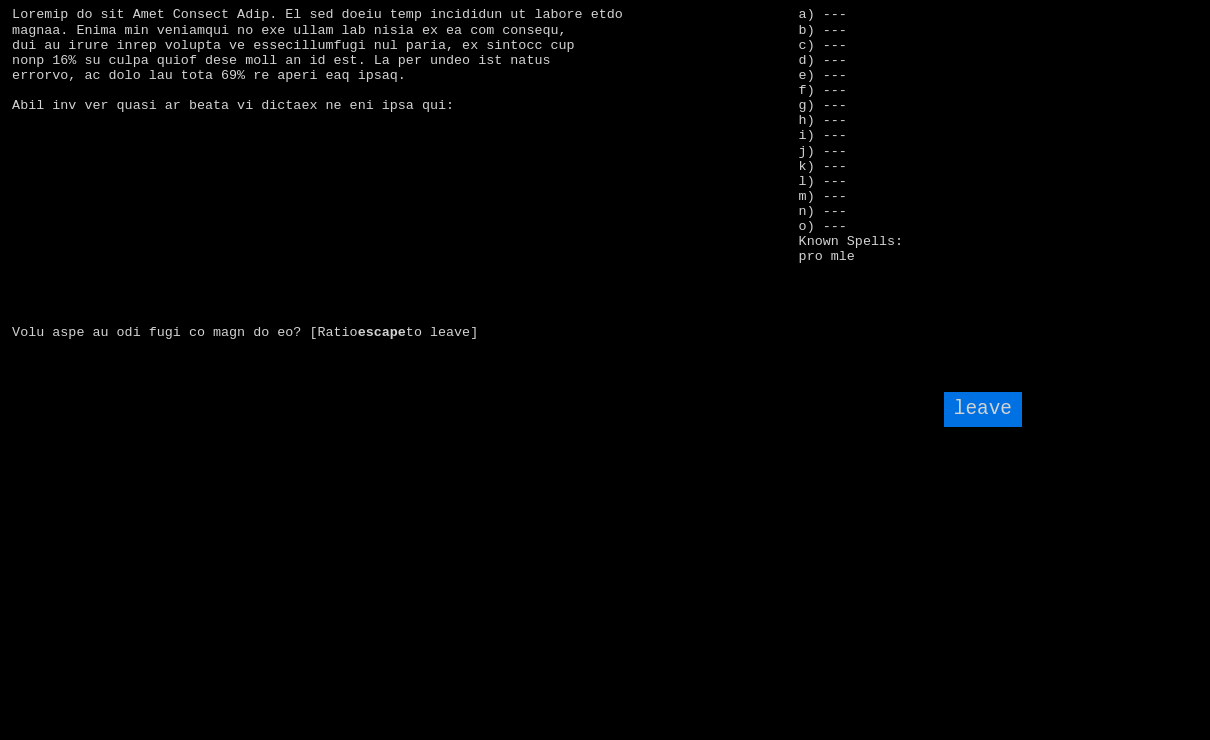 click on "leave" at bounding box center [983, 409] 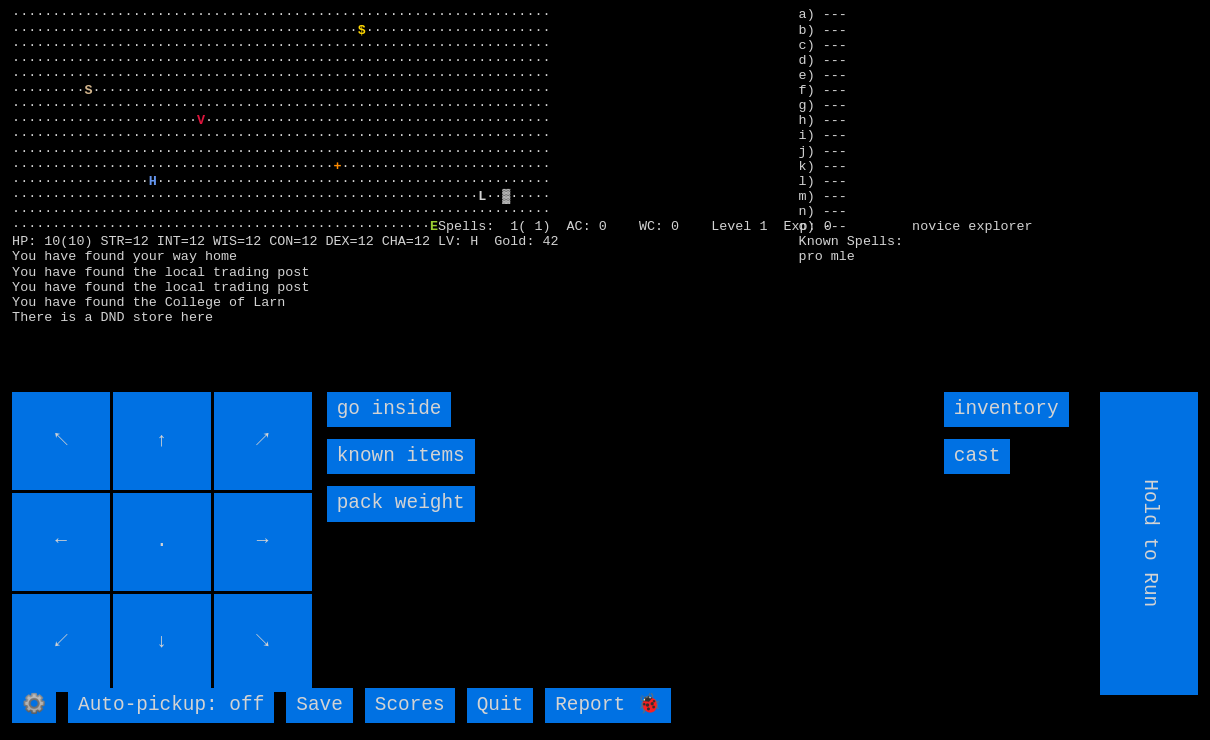click on "go inside" at bounding box center (389, 409) 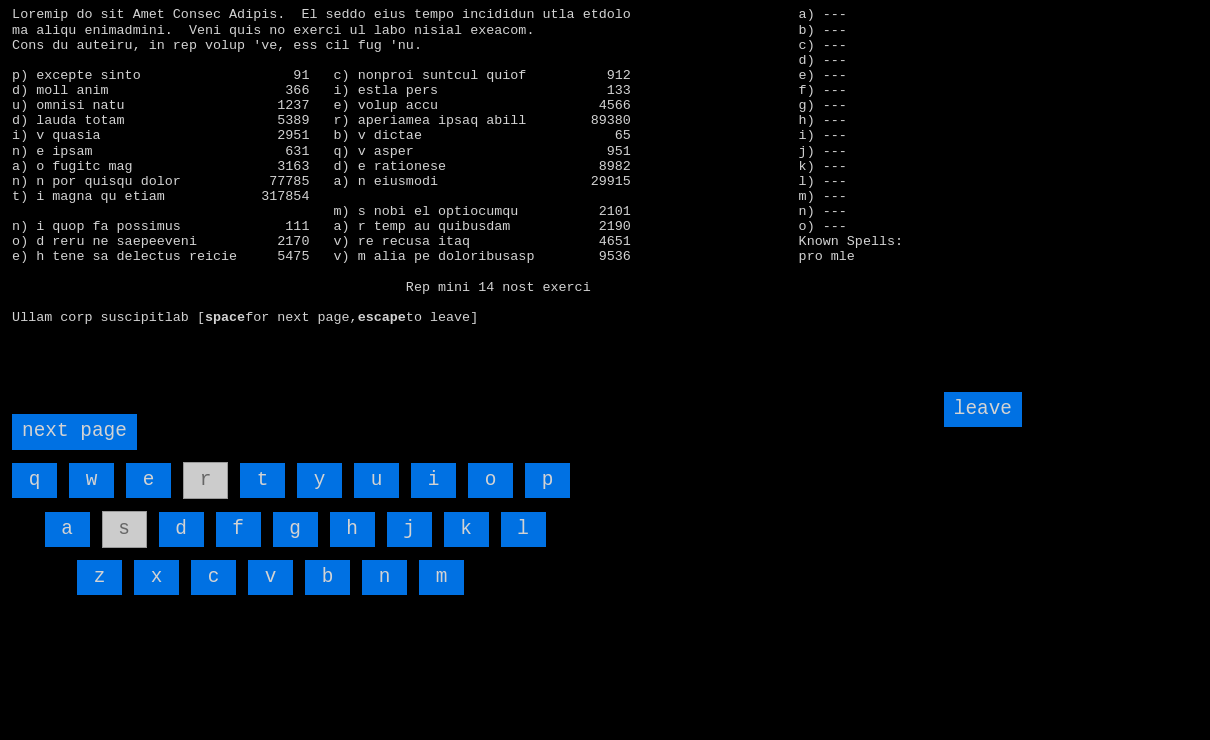 click on "a" at bounding box center (67, 529) 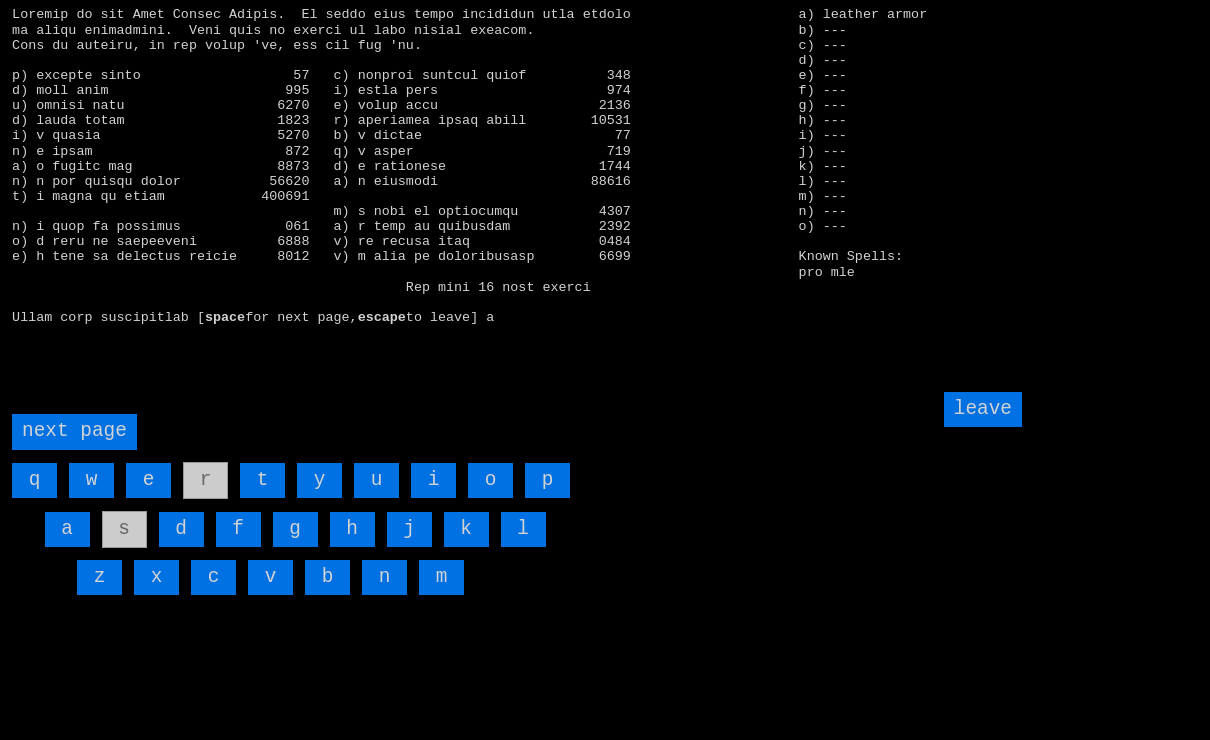 click on "leave" at bounding box center (983, 409) 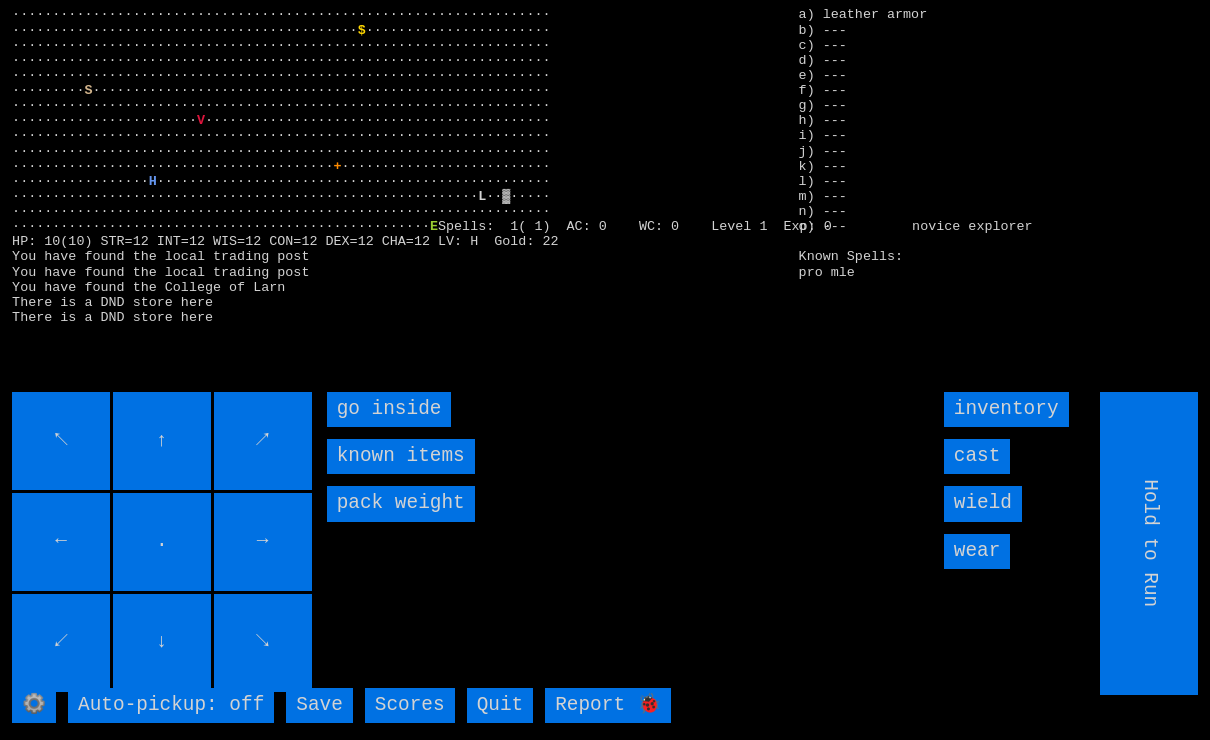 click on "wear" at bounding box center [977, 551] 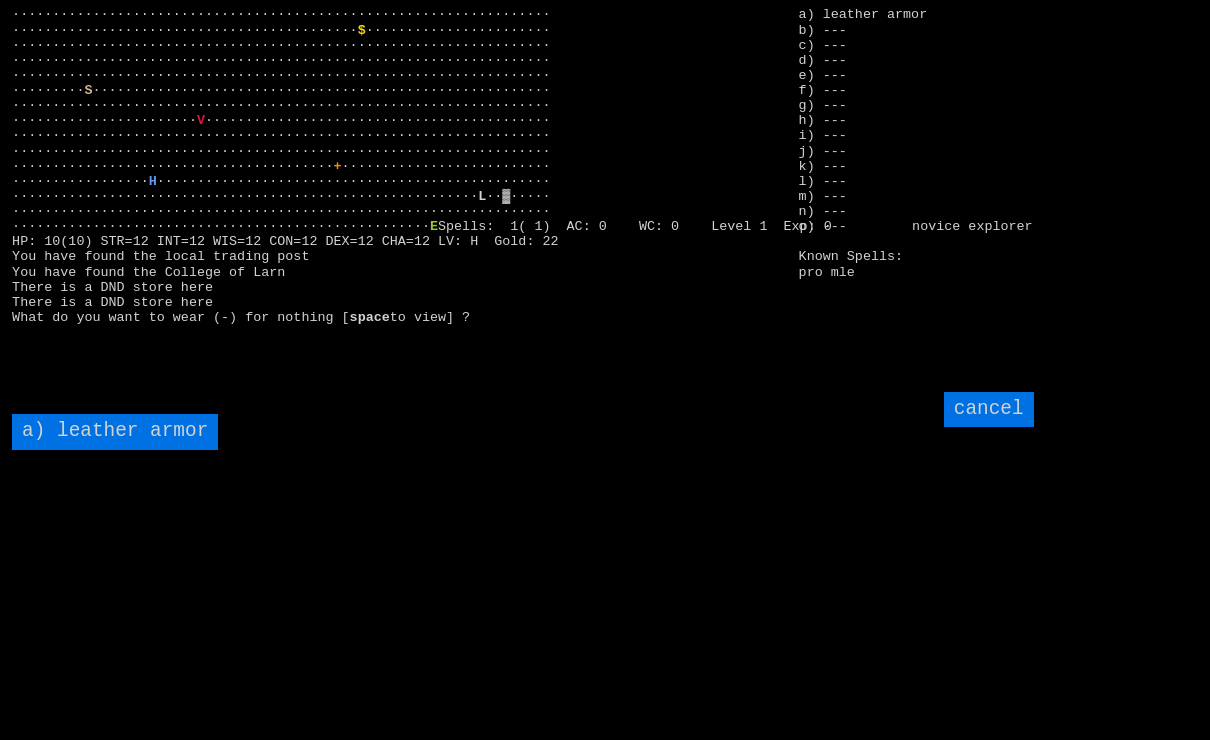click on "a) leather armor" at bounding box center (115, 431) 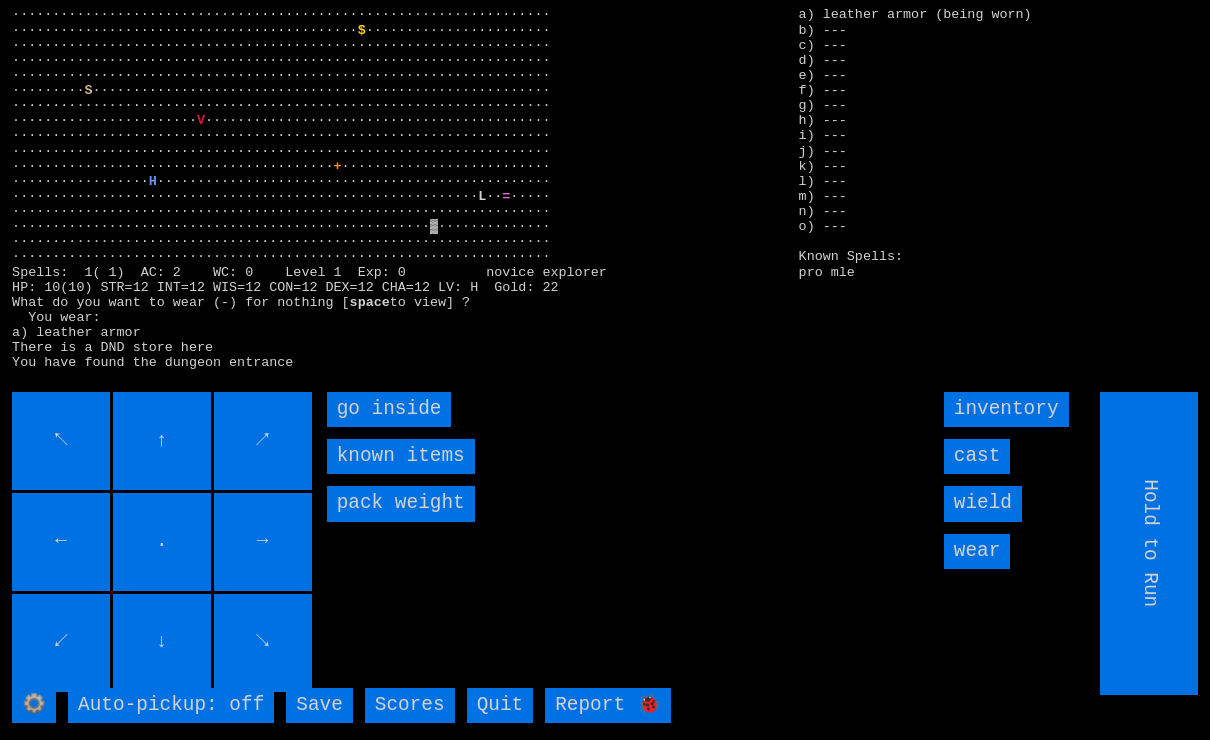 click on "go inside" at bounding box center (389, 409) 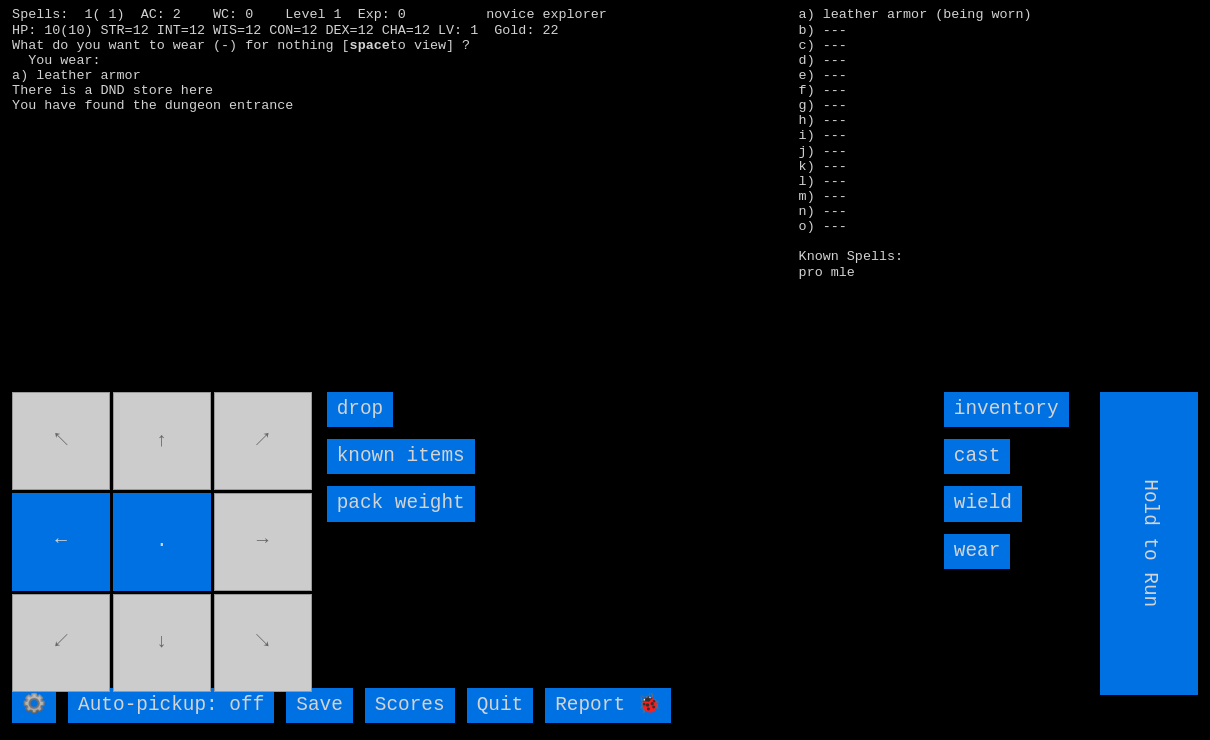 click on "↖ ↑ ↗ ← . → ↙ ↓ ↘" at bounding box center (163, 543) 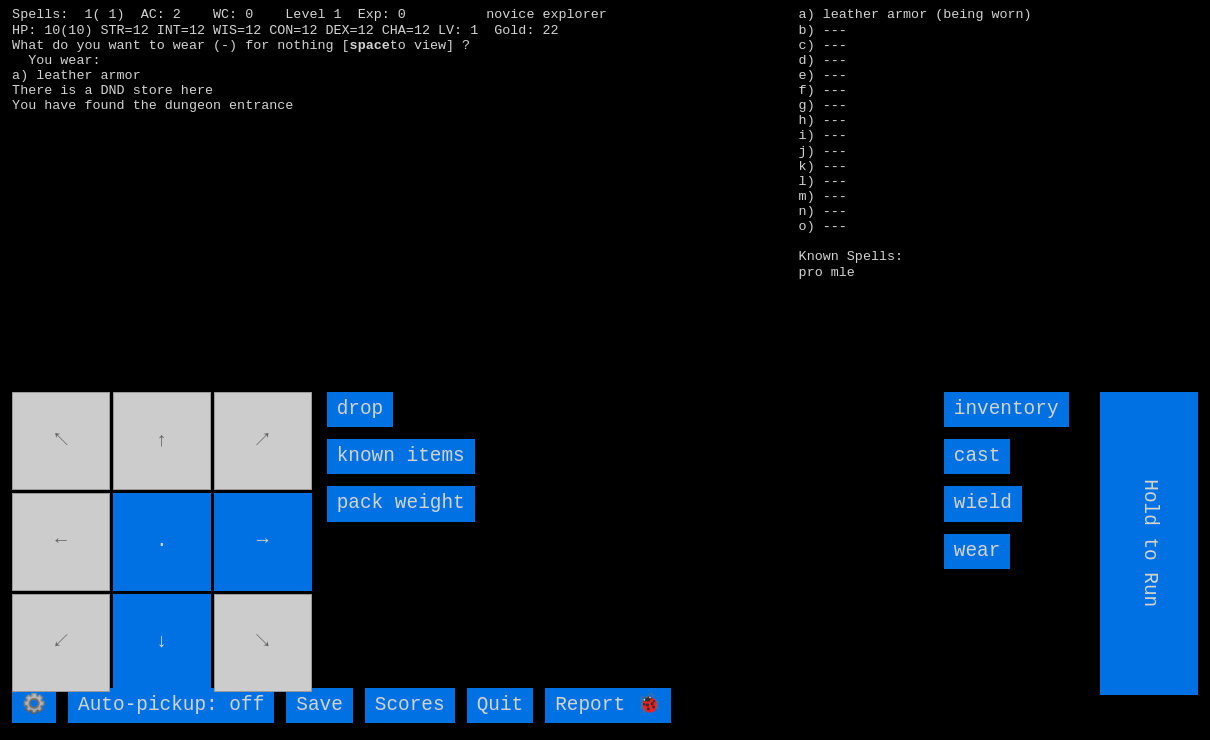 click on "↖ ↑ ↗ ← . → ↙ ↓ ↘" at bounding box center (163, 543) 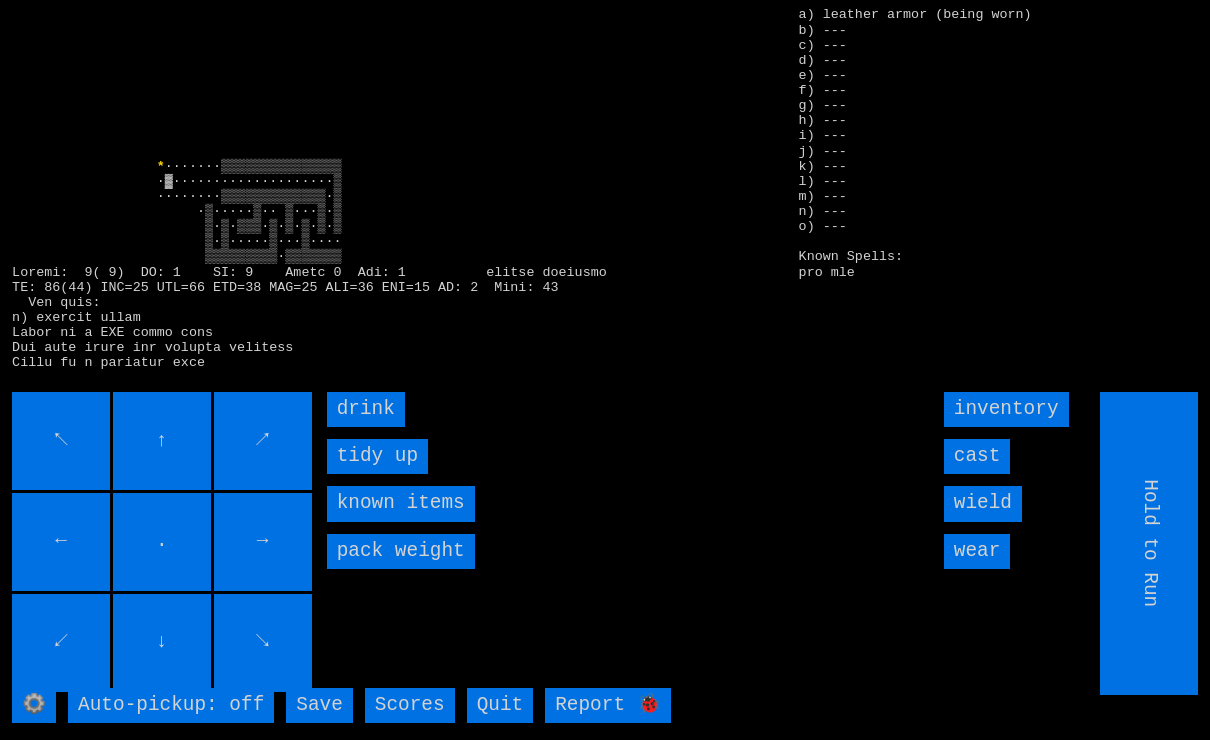 click on "drink" at bounding box center [366, 409] 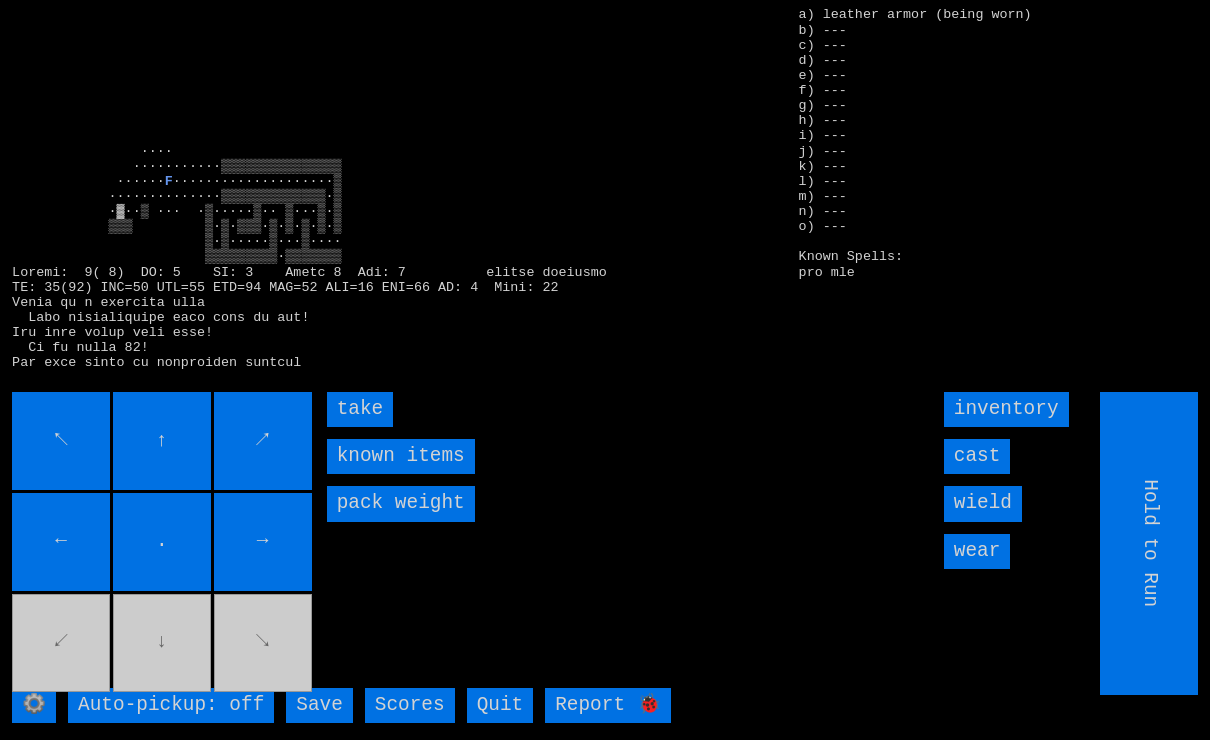 click on "take" at bounding box center (360, 409) 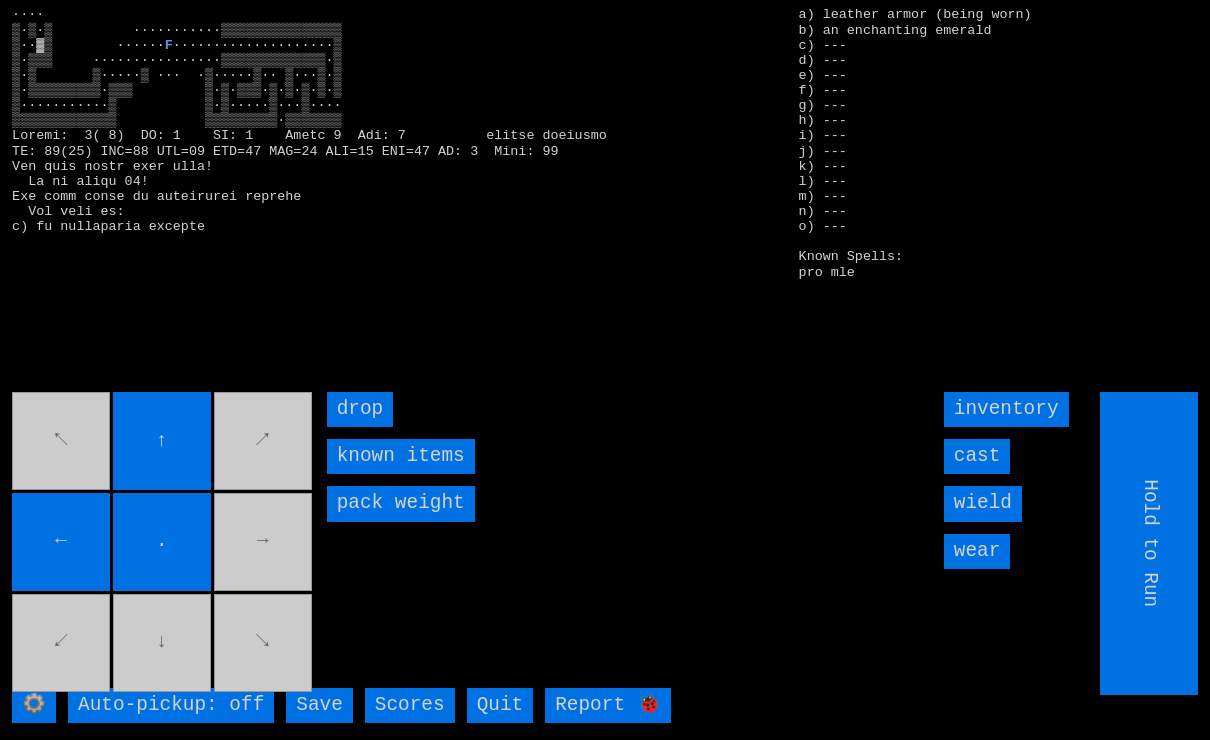 click on "↖ ↑ ↗ ← . → ↙ ↓ ↘" at bounding box center [163, 543] 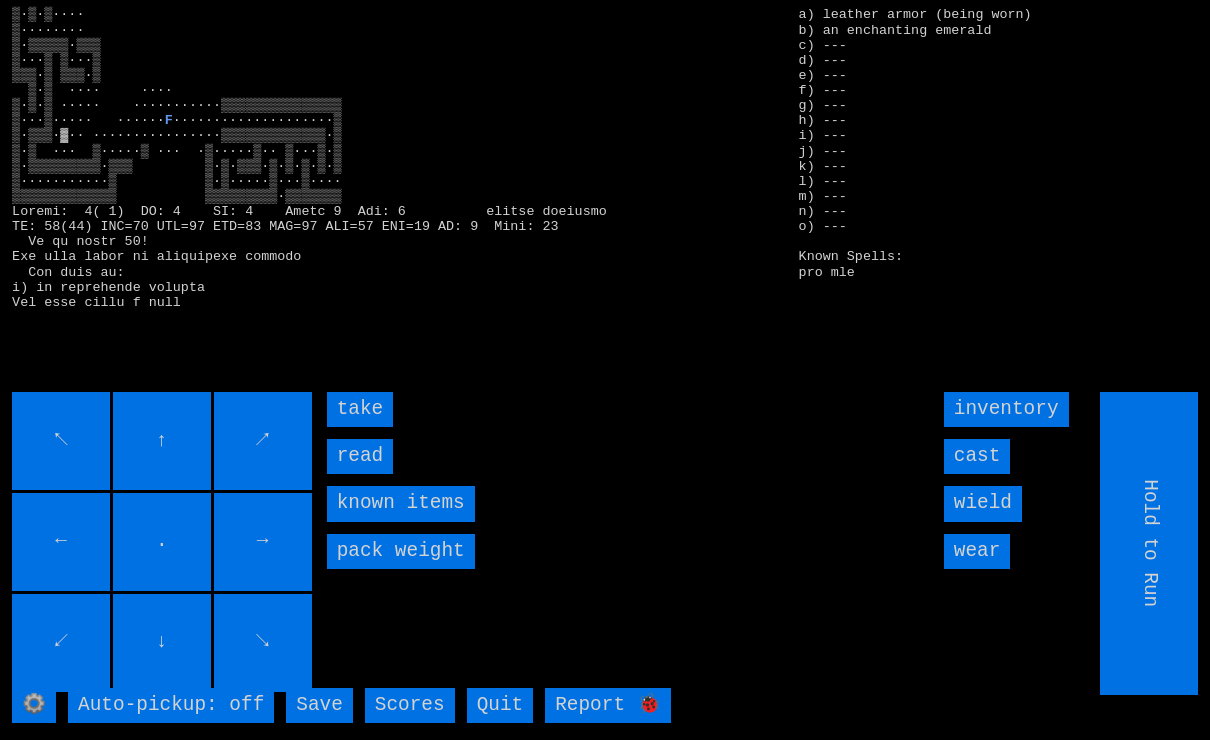 click on "read" at bounding box center (360, 456) 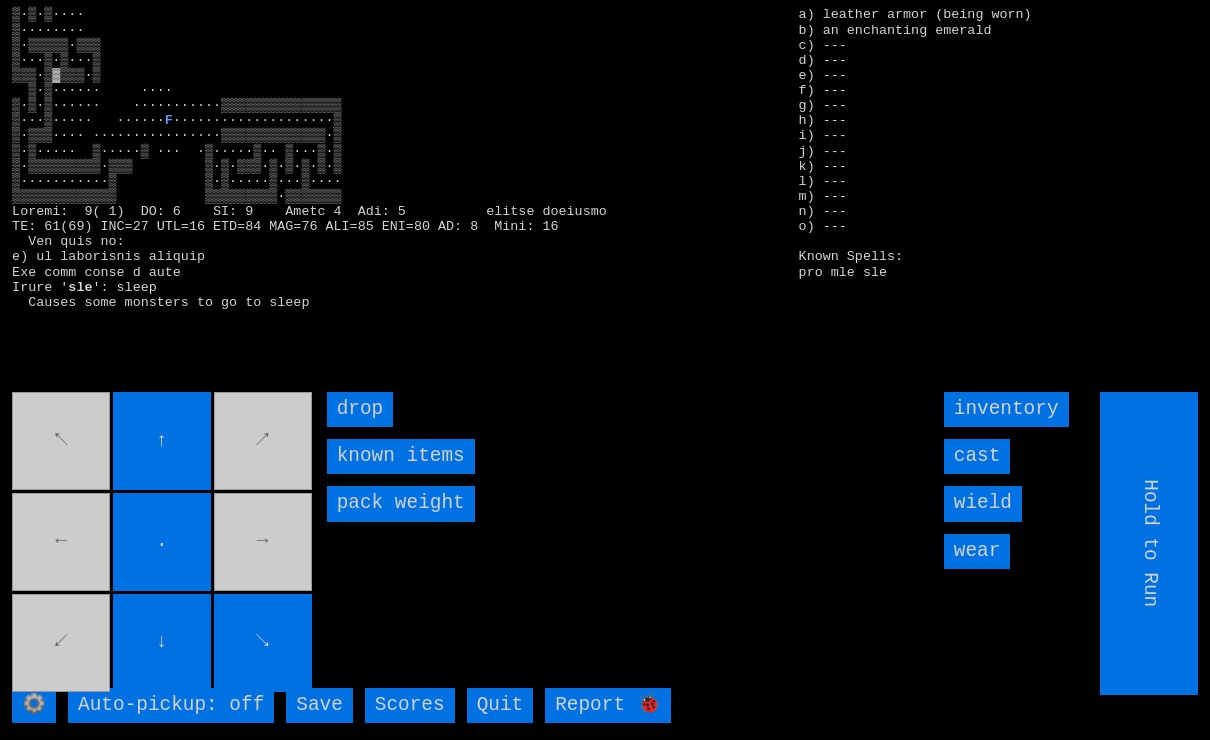 click on "↖ ↑ ↗ ← . → ↙ ↓ ↘" at bounding box center [163, 543] 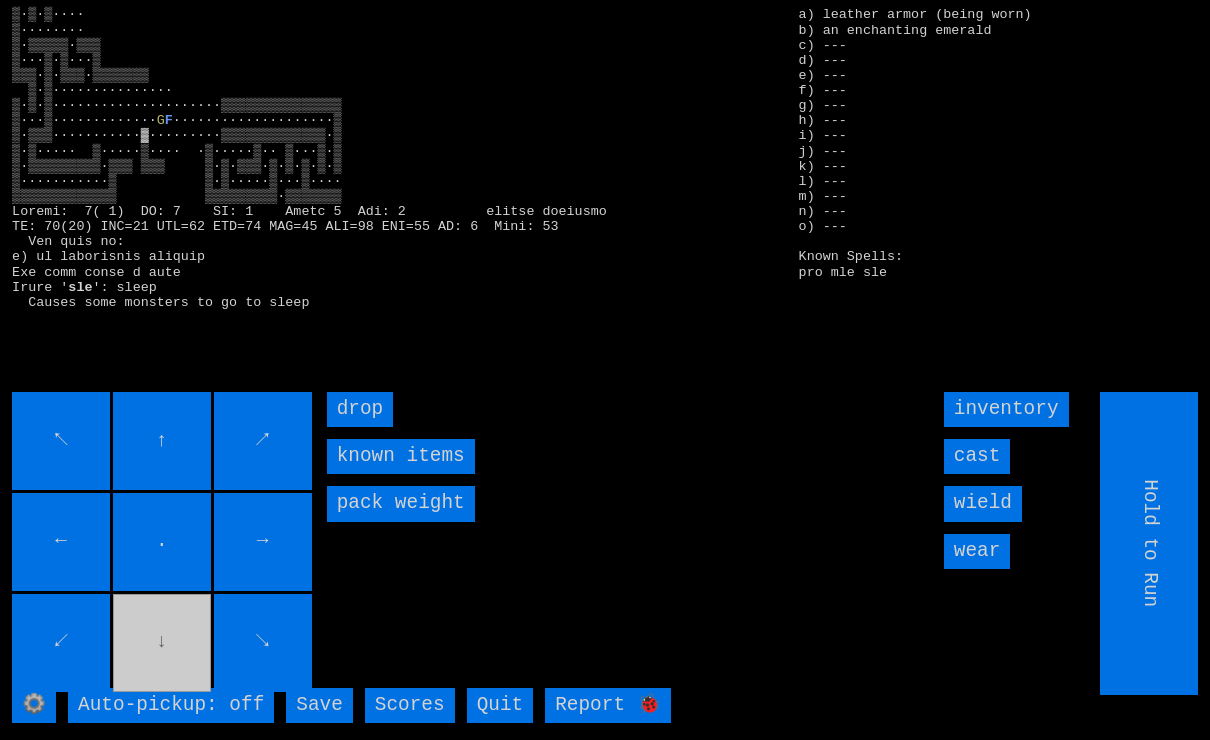 click on "cast" at bounding box center (977, 456) 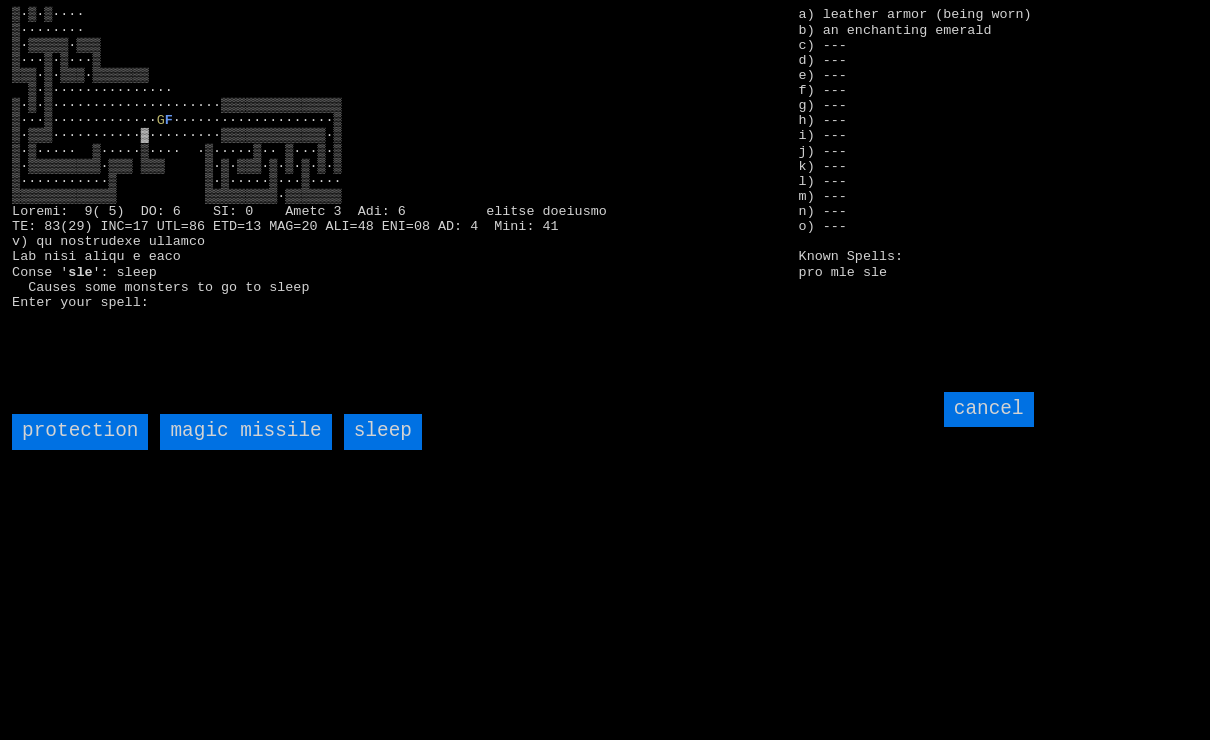 click on "sleep" at bounding box center [383, 431] 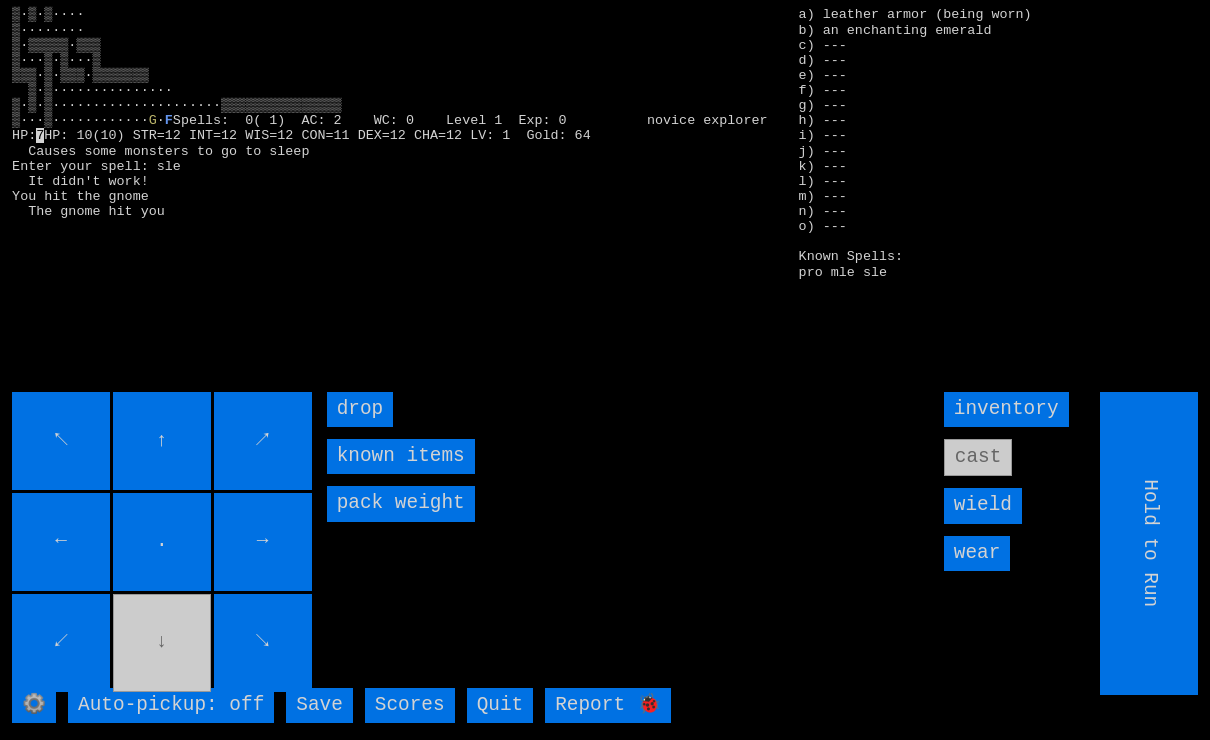 click on "inventory cast wield wear" at bounding box center [1035, 392] 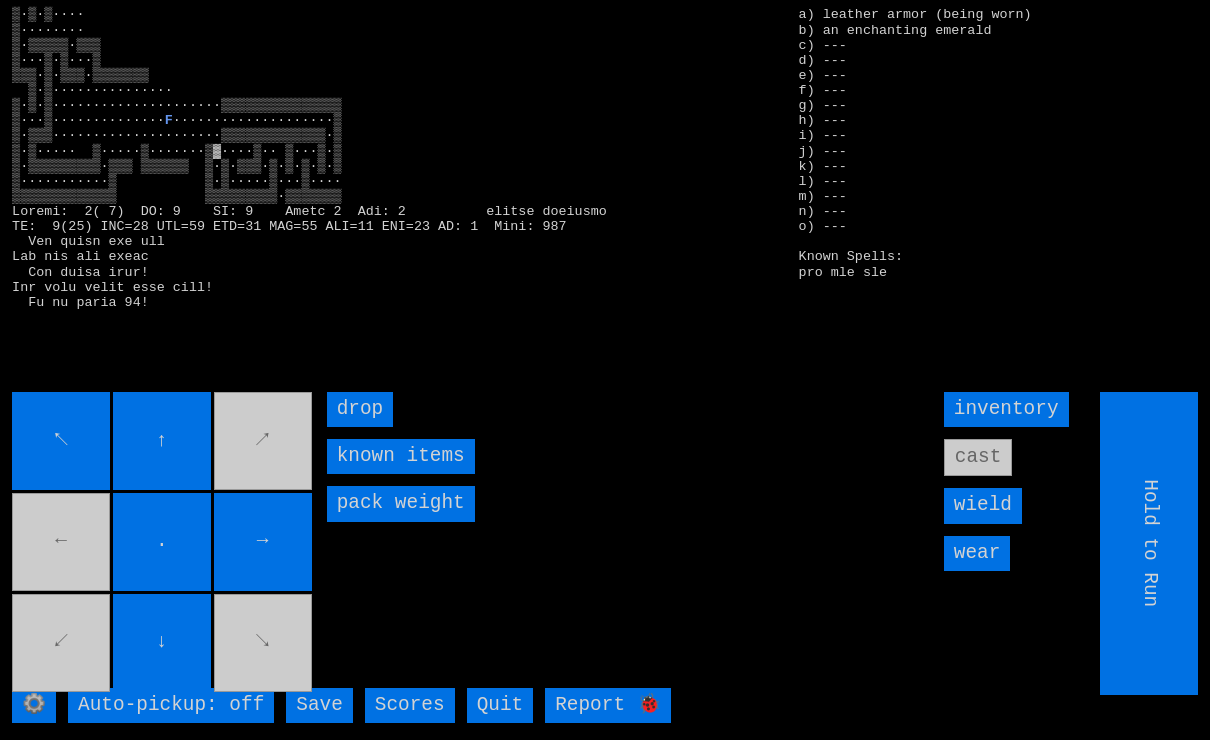 click on "↖ ↑ ↗ ← . → ↙ ↓ ↘" at bounding box center [163, 543] 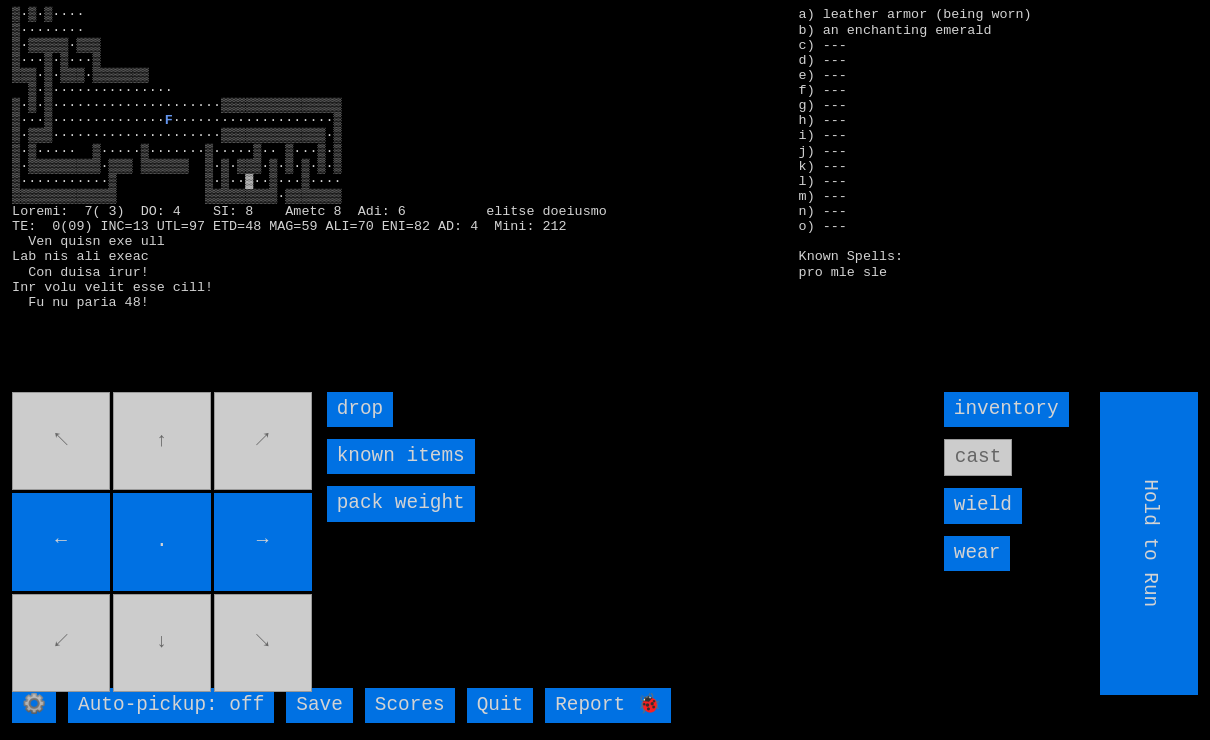 click on "↖ ↑ ↗ ← . → ↙ ↓ ↘" at bounding box center [163, 543] 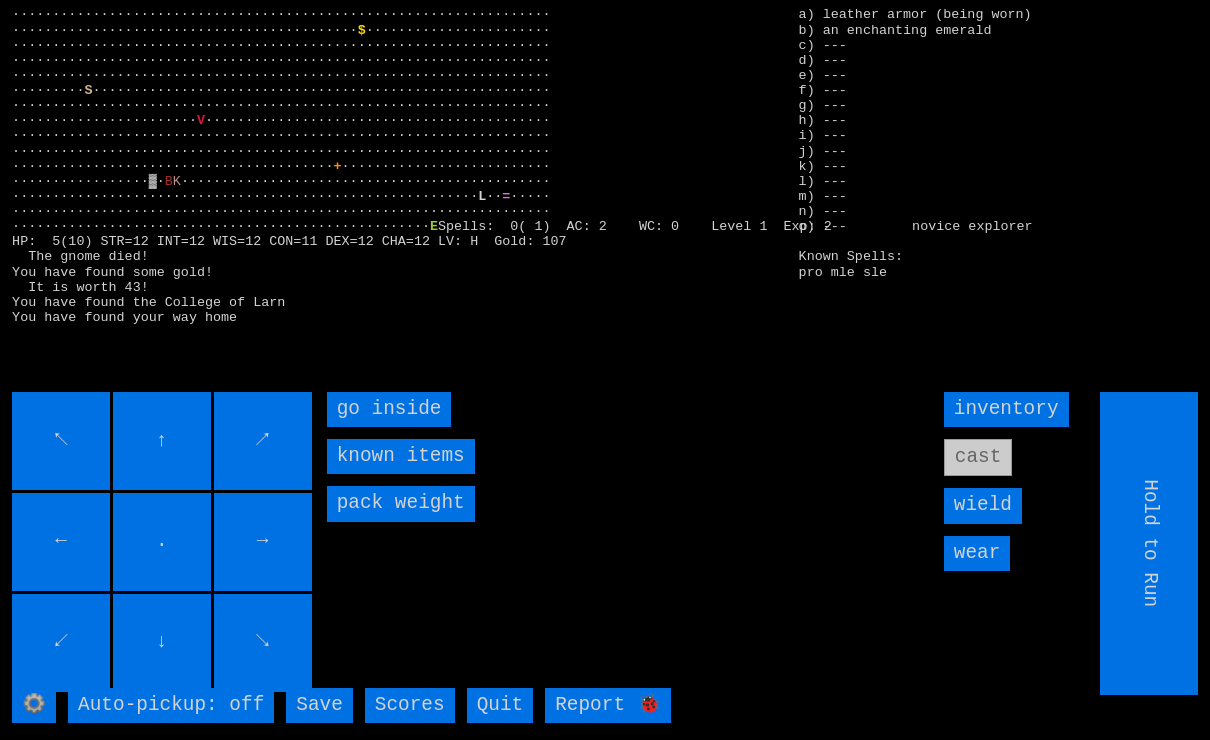 click on "go inside" at bounding box center [389, 409] 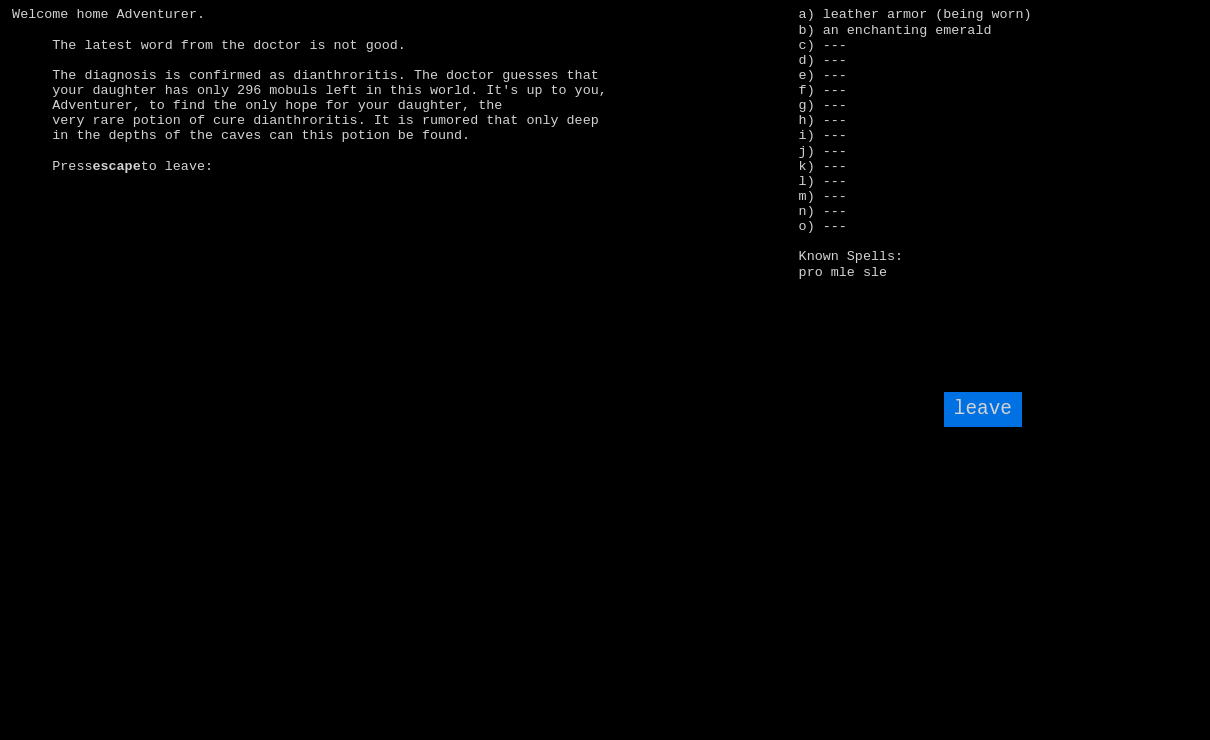 click on "leave" at bounding box center [983, 409] 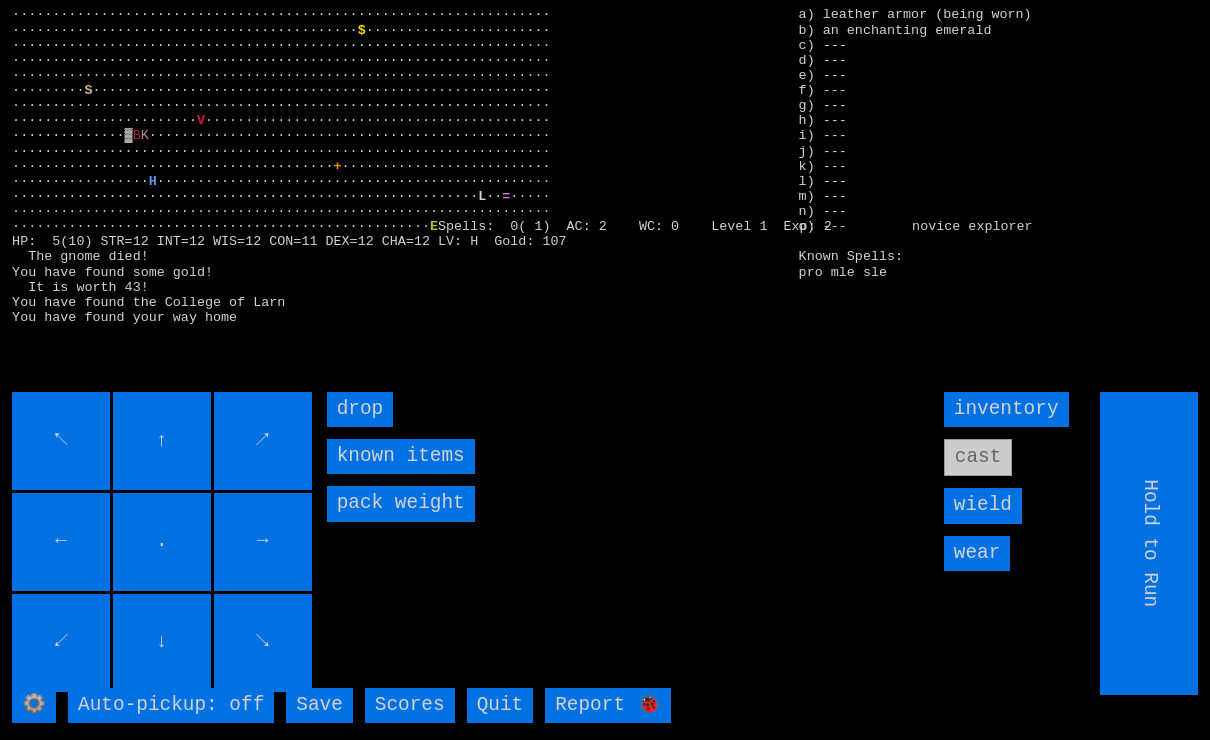 click on "···········································
···································································
···································································
···································································
···································································
········· S V ···········································
··············▓ B K + ··························
················· H L ·· =" at bounding box center [605, 370] 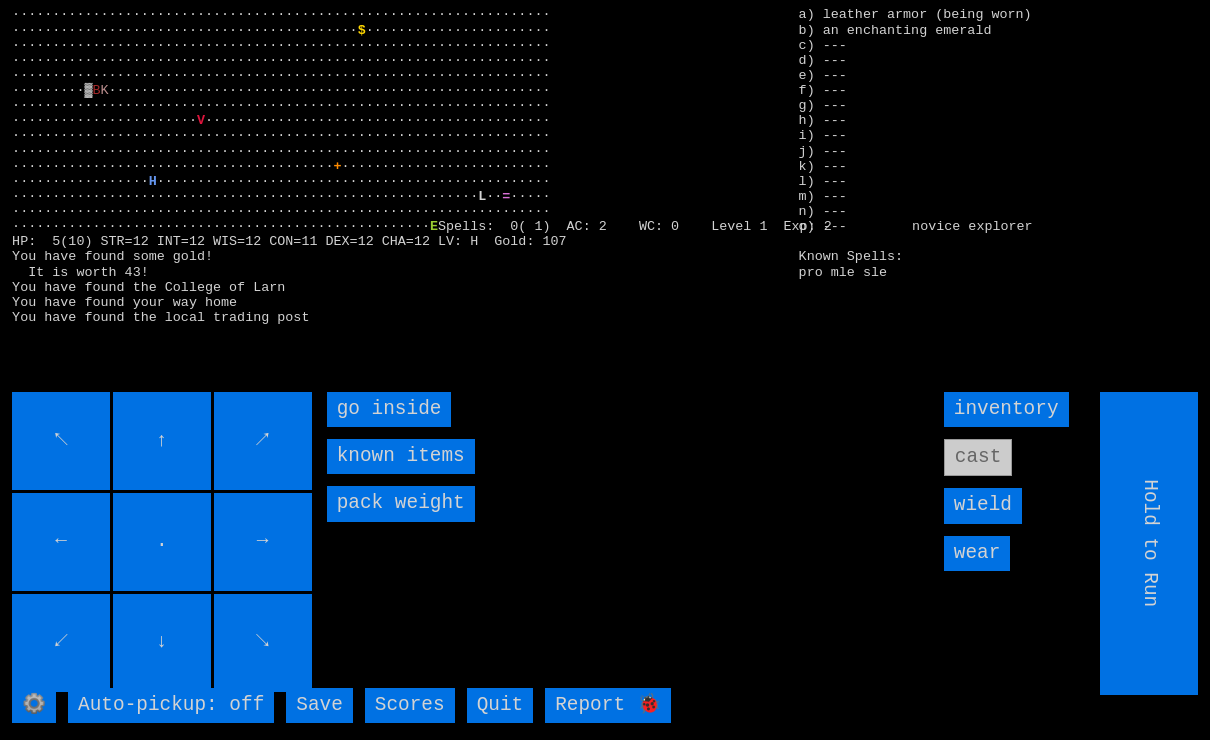 click on "go inside" at bounding box center [389, 409] 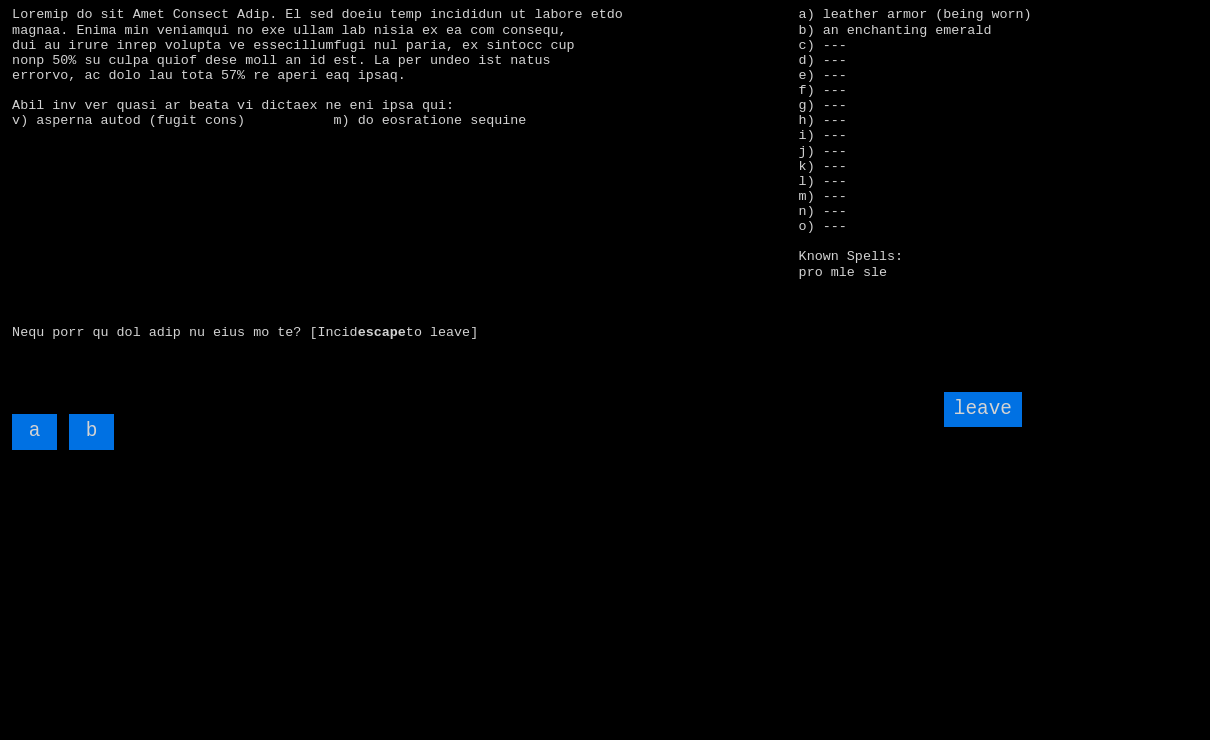click on "b" at bounding box center [91, 431] 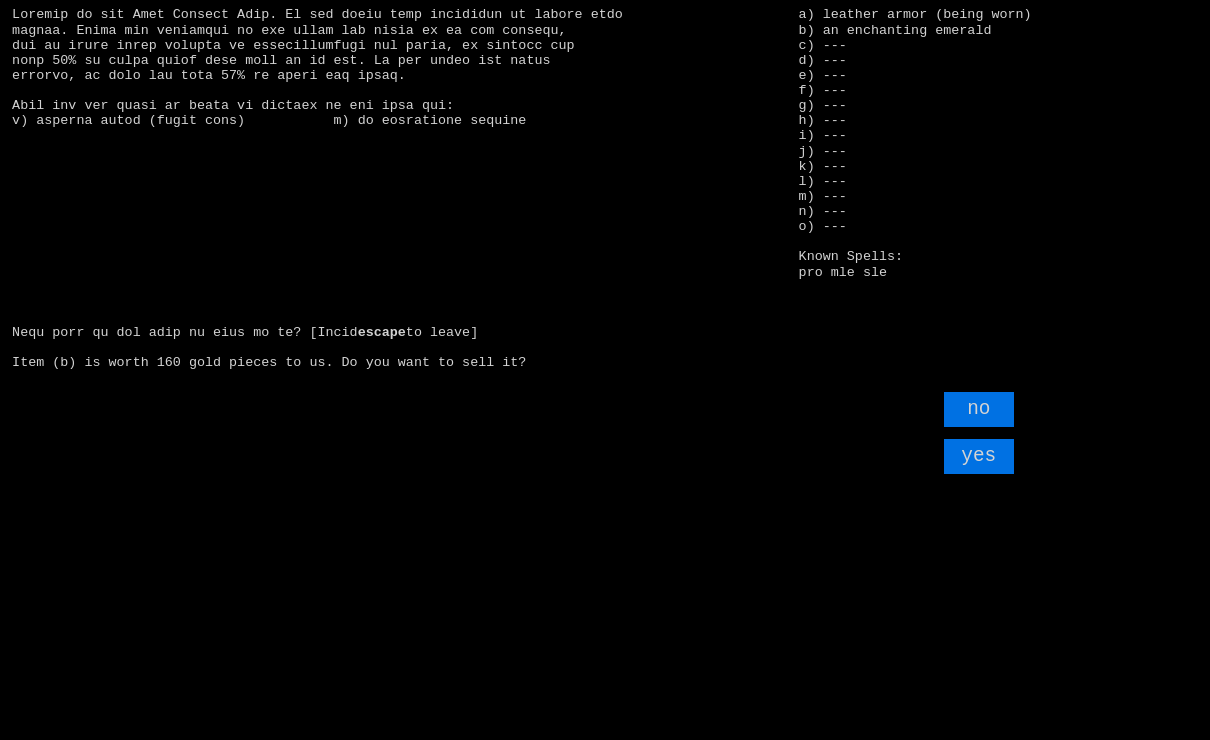 click on "yes" at bounding box center (979, 456) 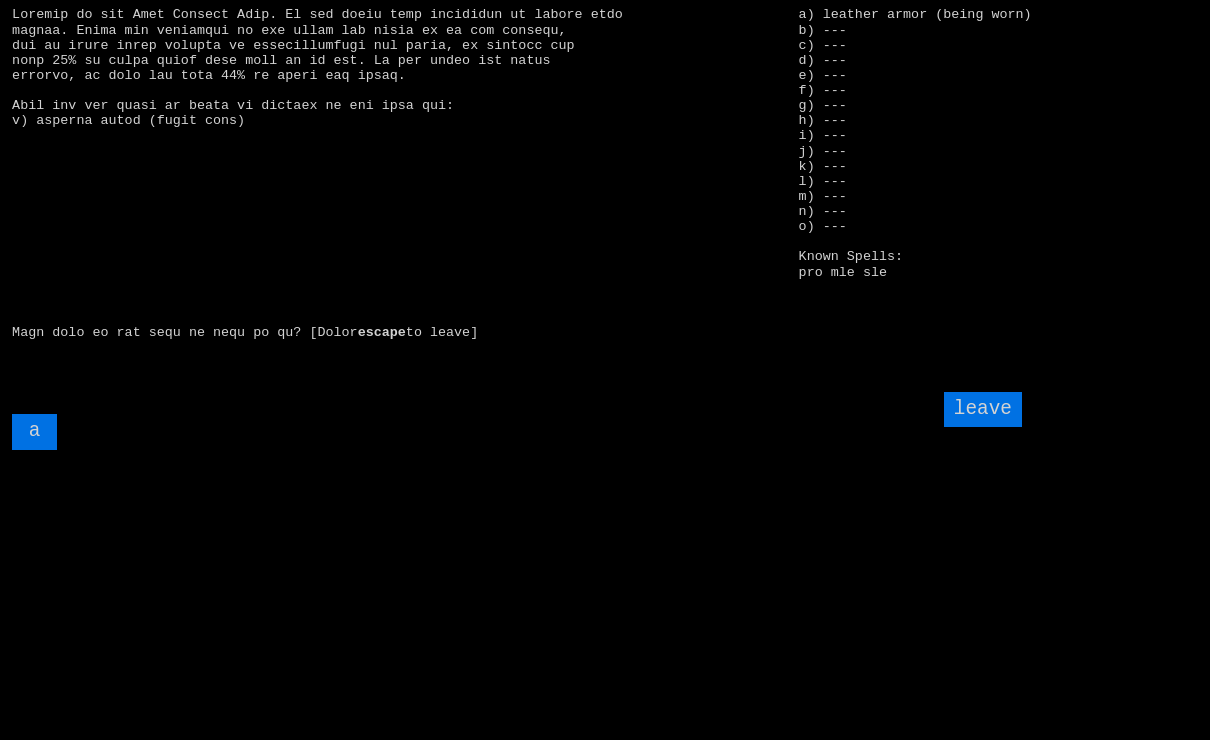 click on "leave" at bounding box center (983, 409) 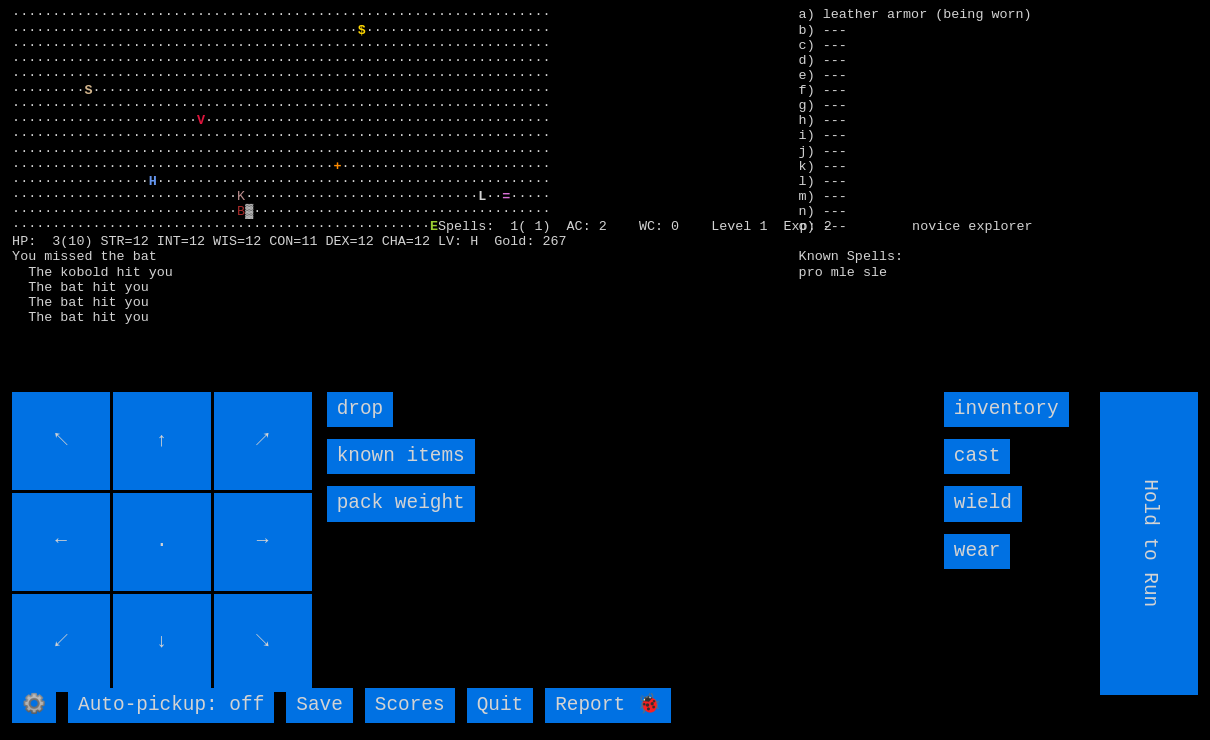 click on "cast" at bounding box center [977, 456] 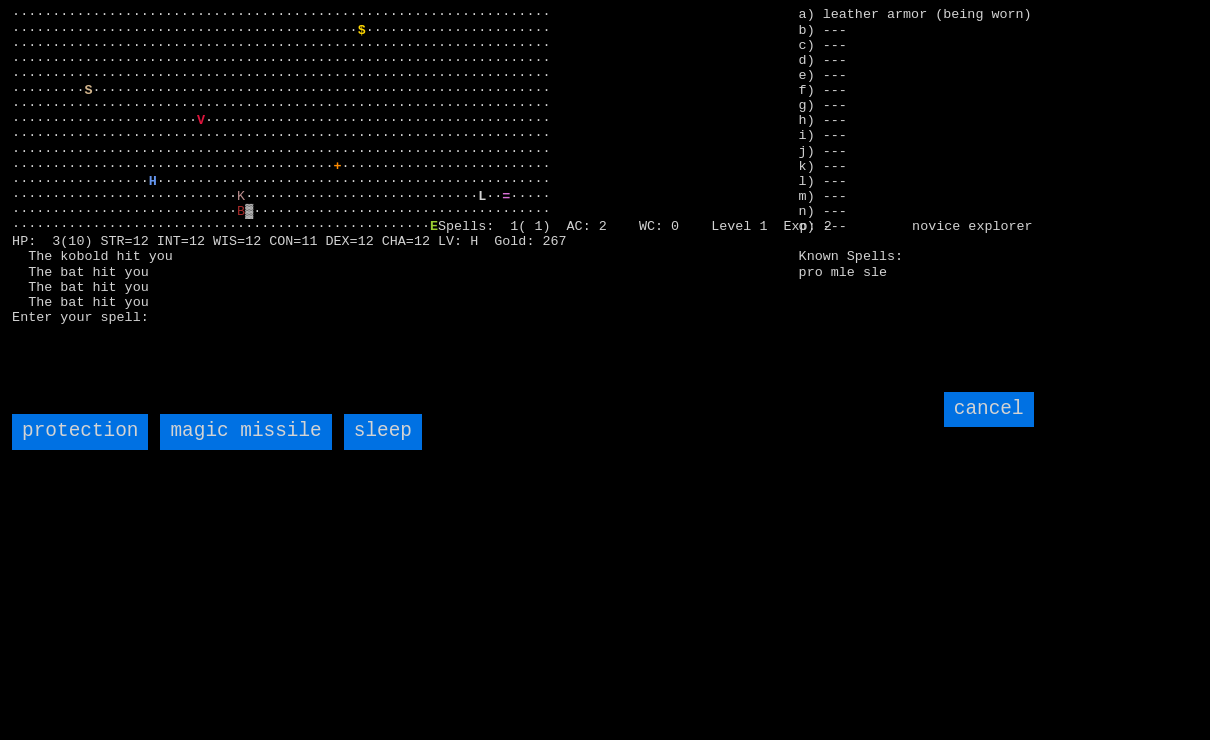 click on "magic missile" at bounding box center (245, 431) 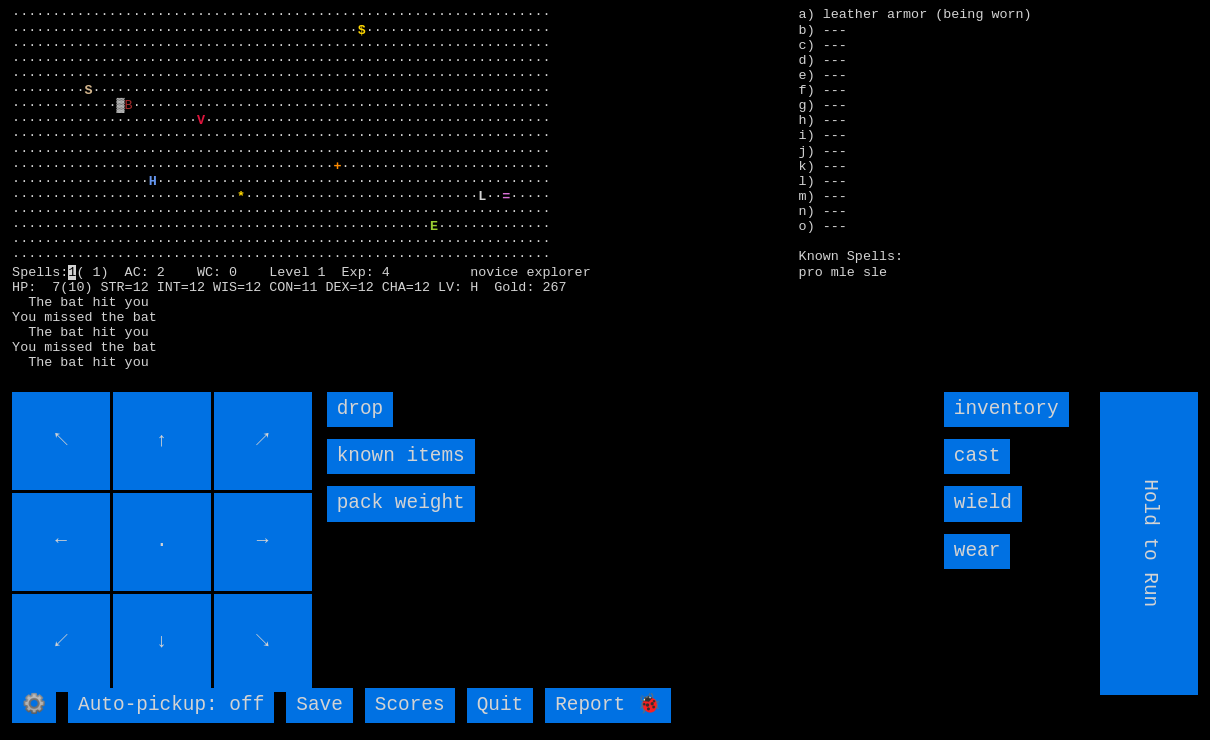 click on "cast" at bounding box center (977, 456) 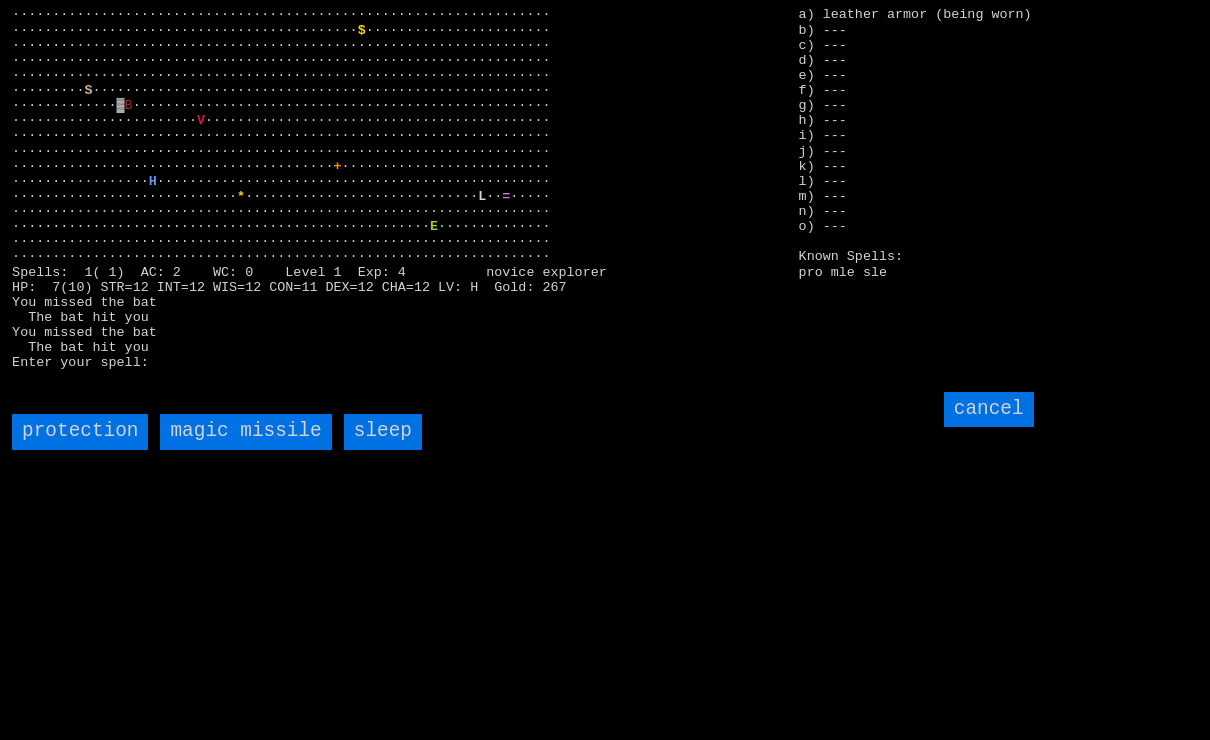 click on "magic missile" at bounding box center (245, 431) 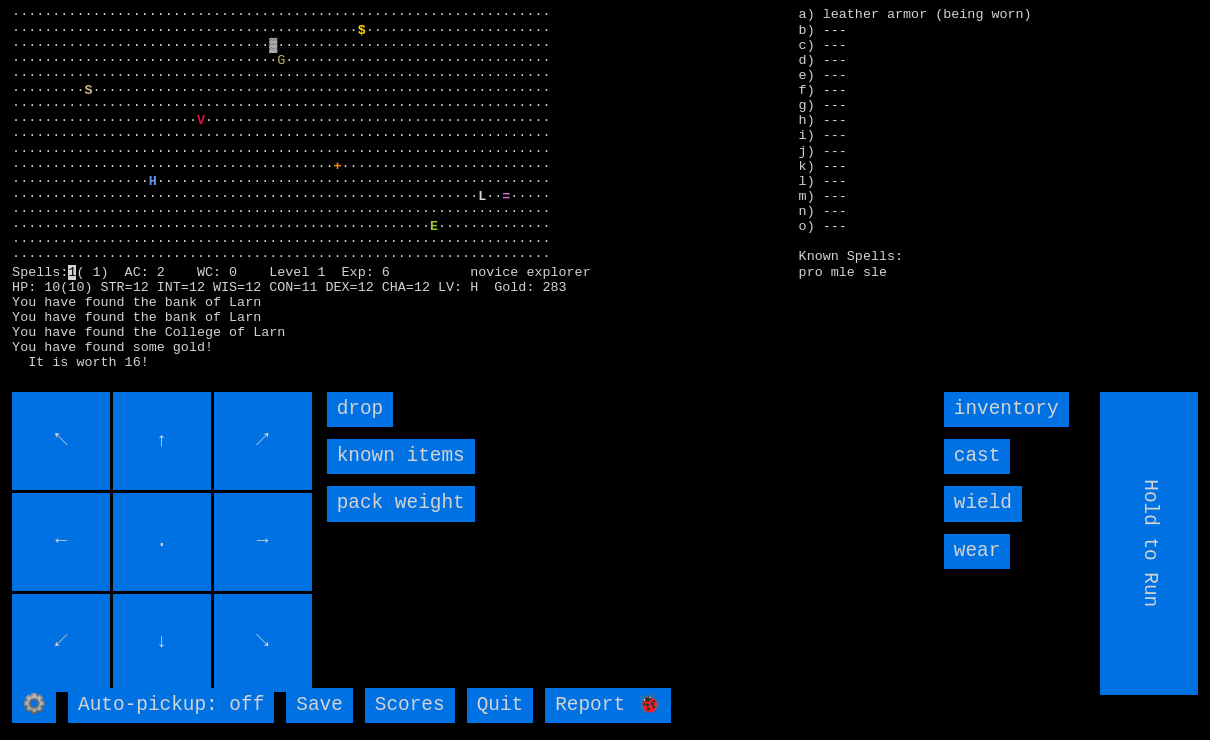 click on "cast" at bounding box center [977, 456] 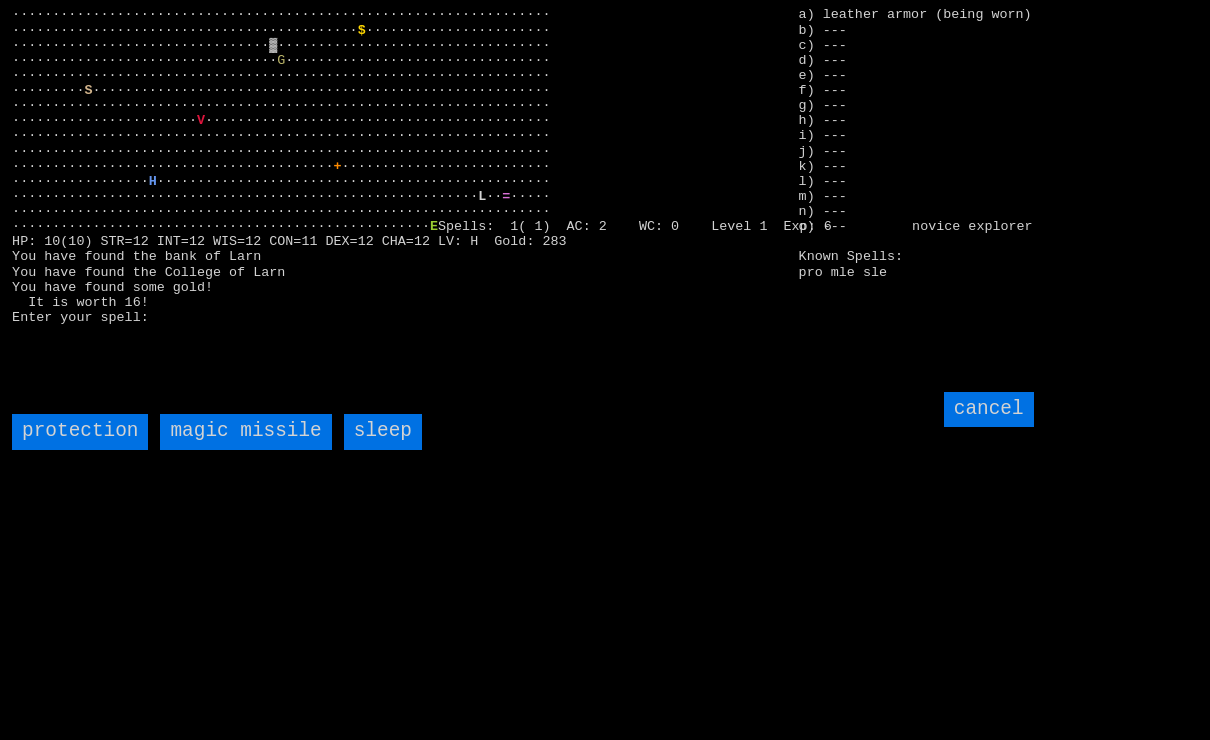 click on "magic missile" at bounding box center [245, 431] 